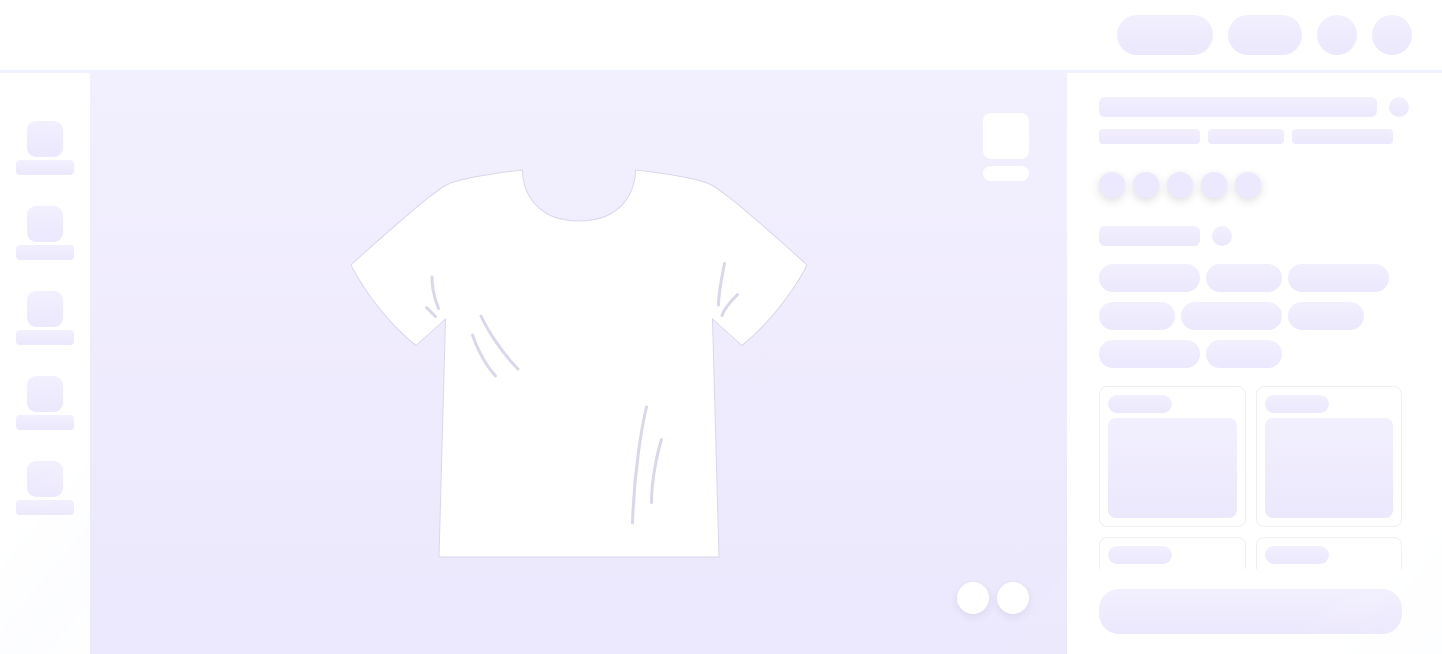 scroll, scrollTop: 0, scrollLeft: 0, axis: both 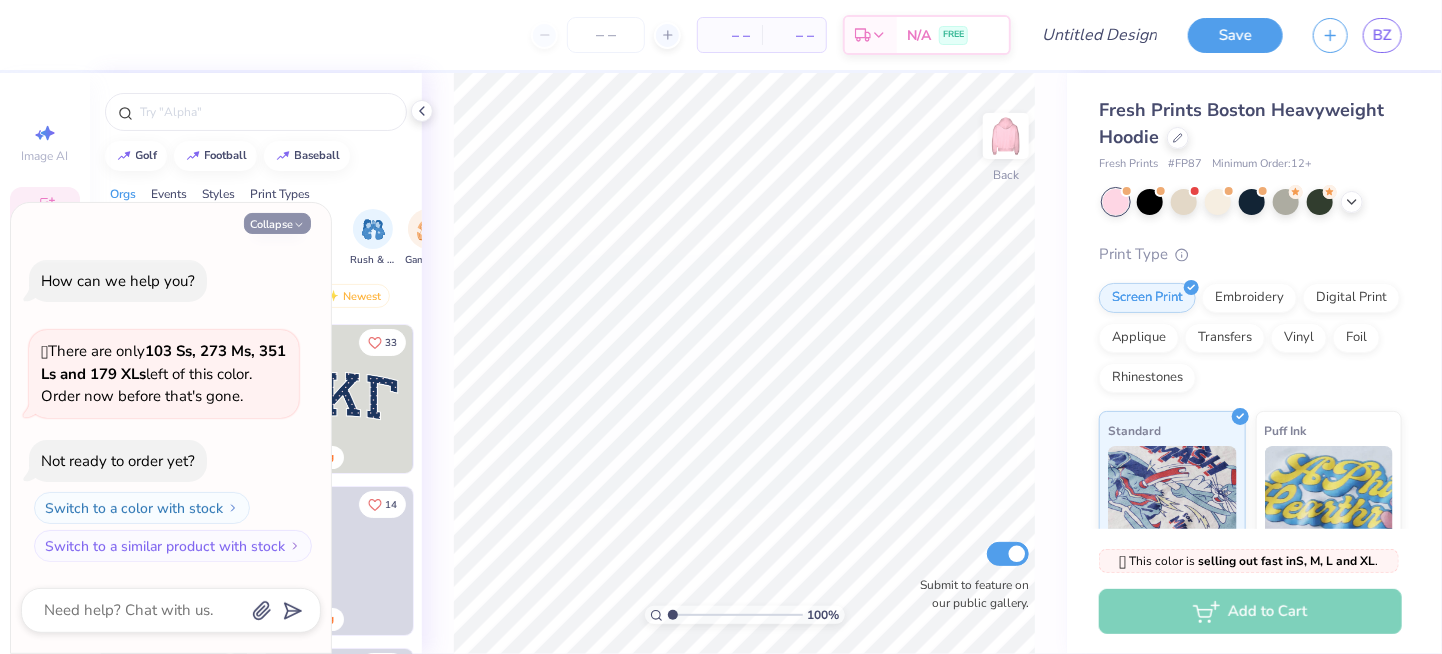 click on "Collapse" at bounding box center [277, 223] 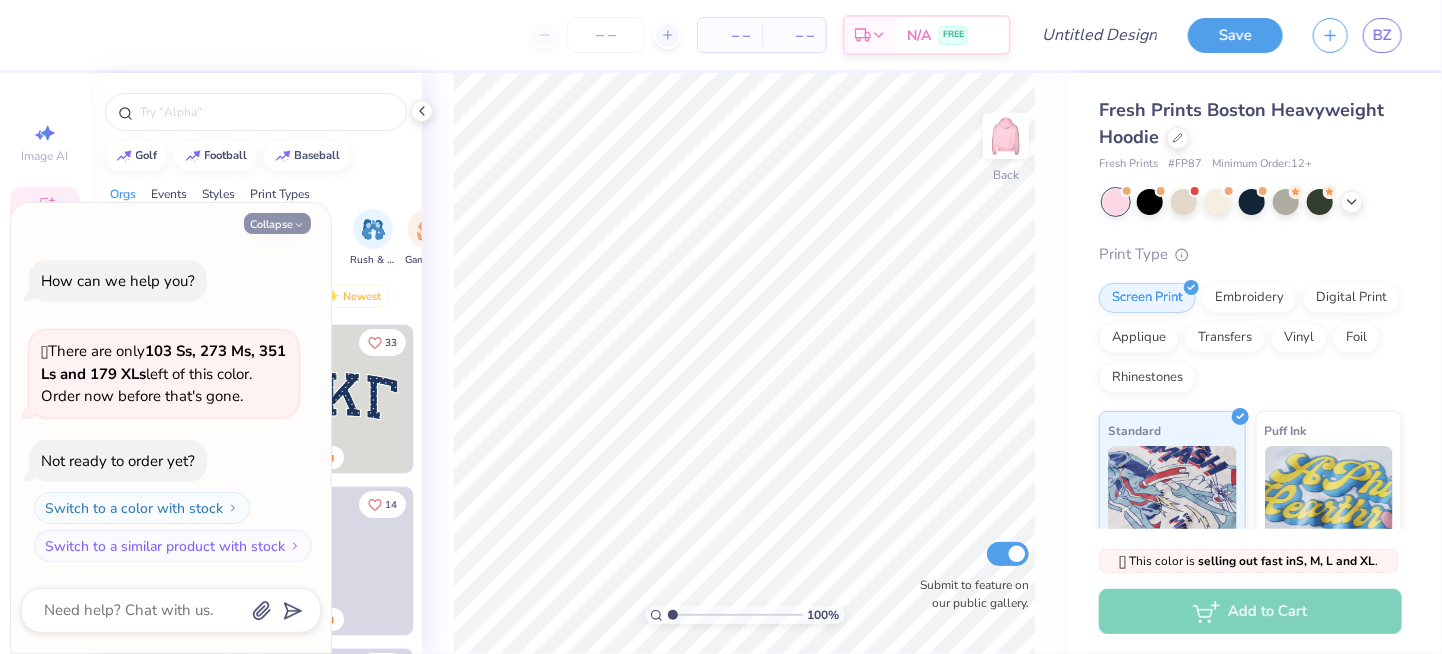 type on "x" 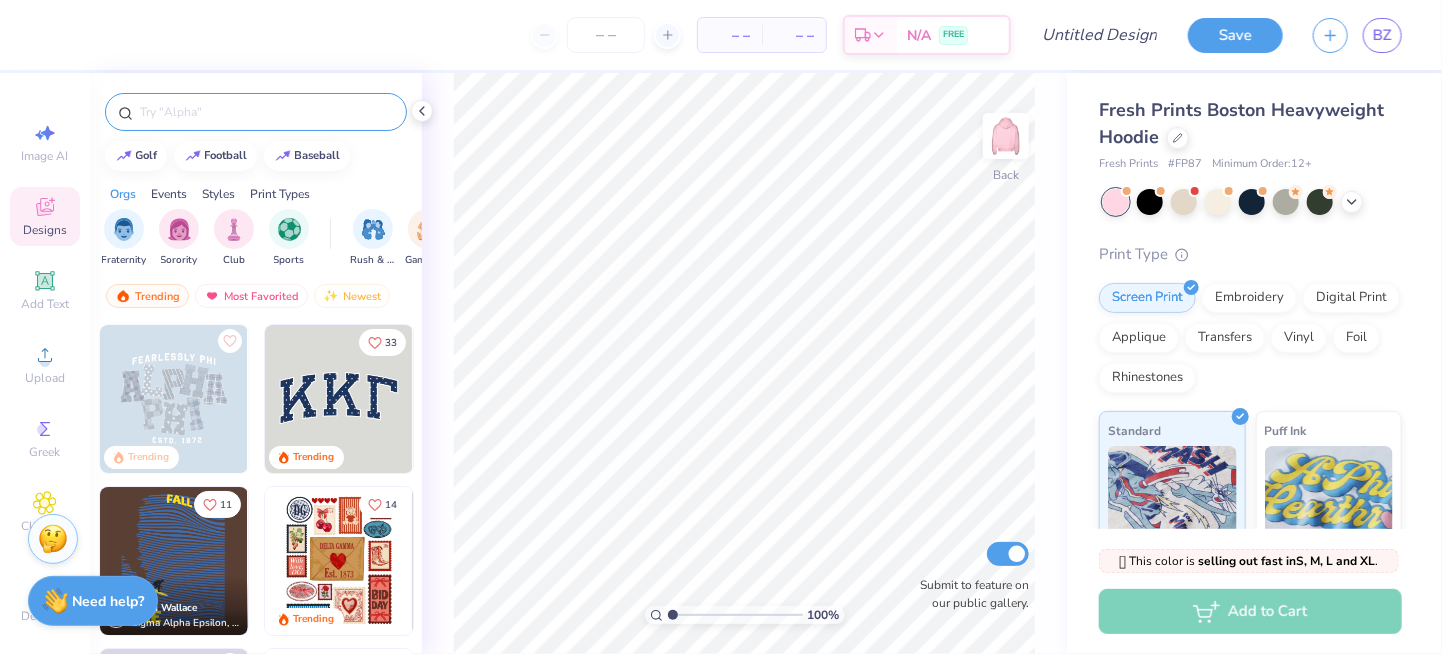 click at bounding box center [266, 112] 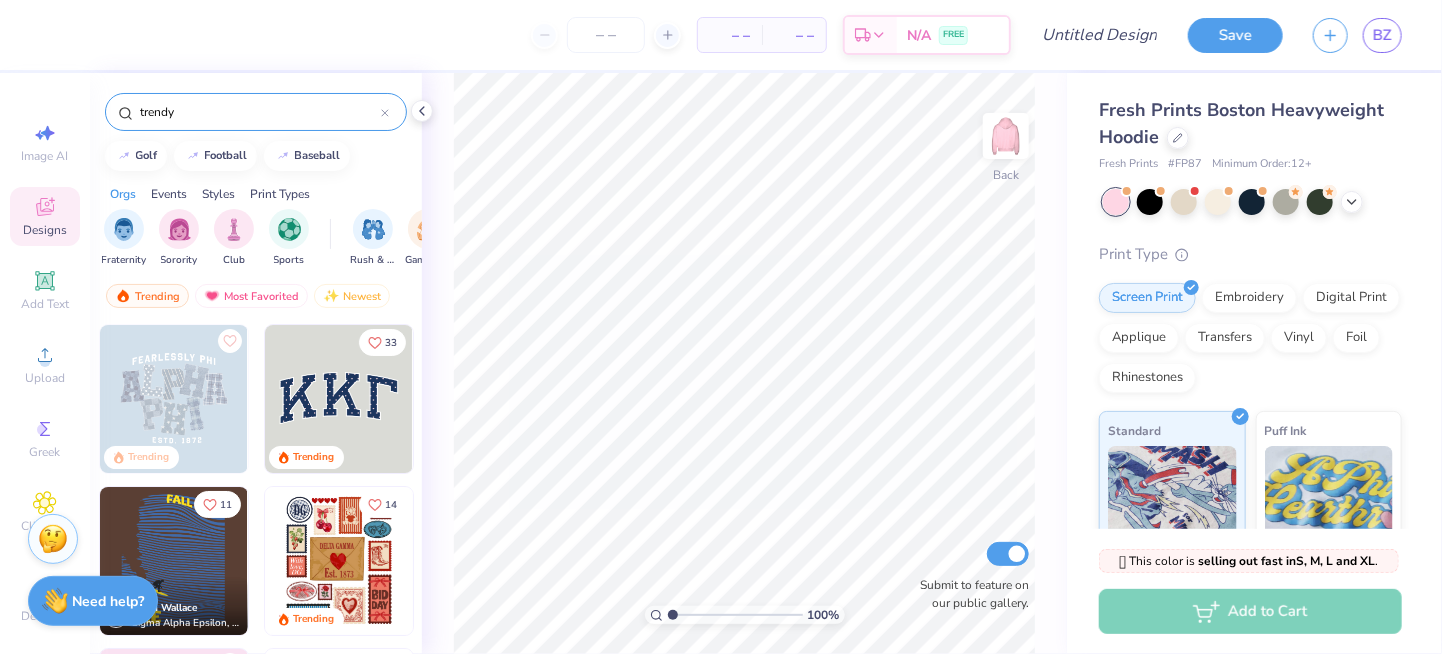 type on "trendy" 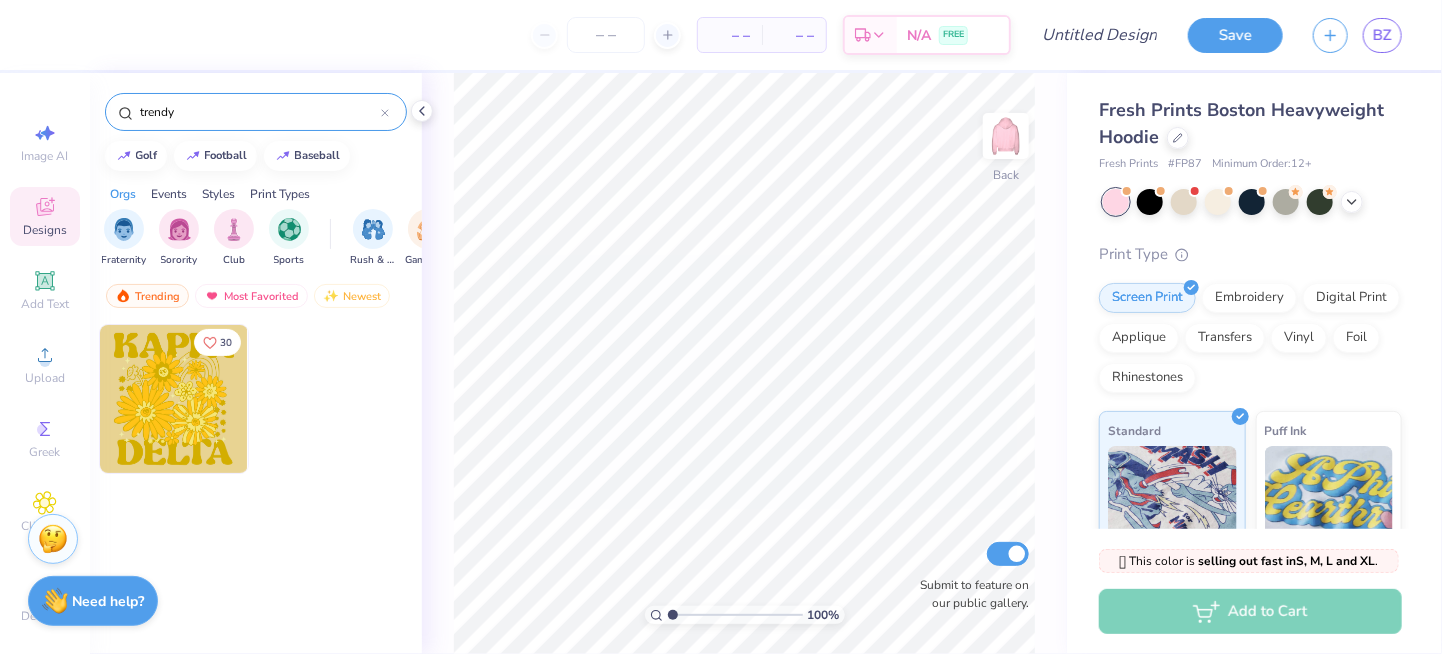 click 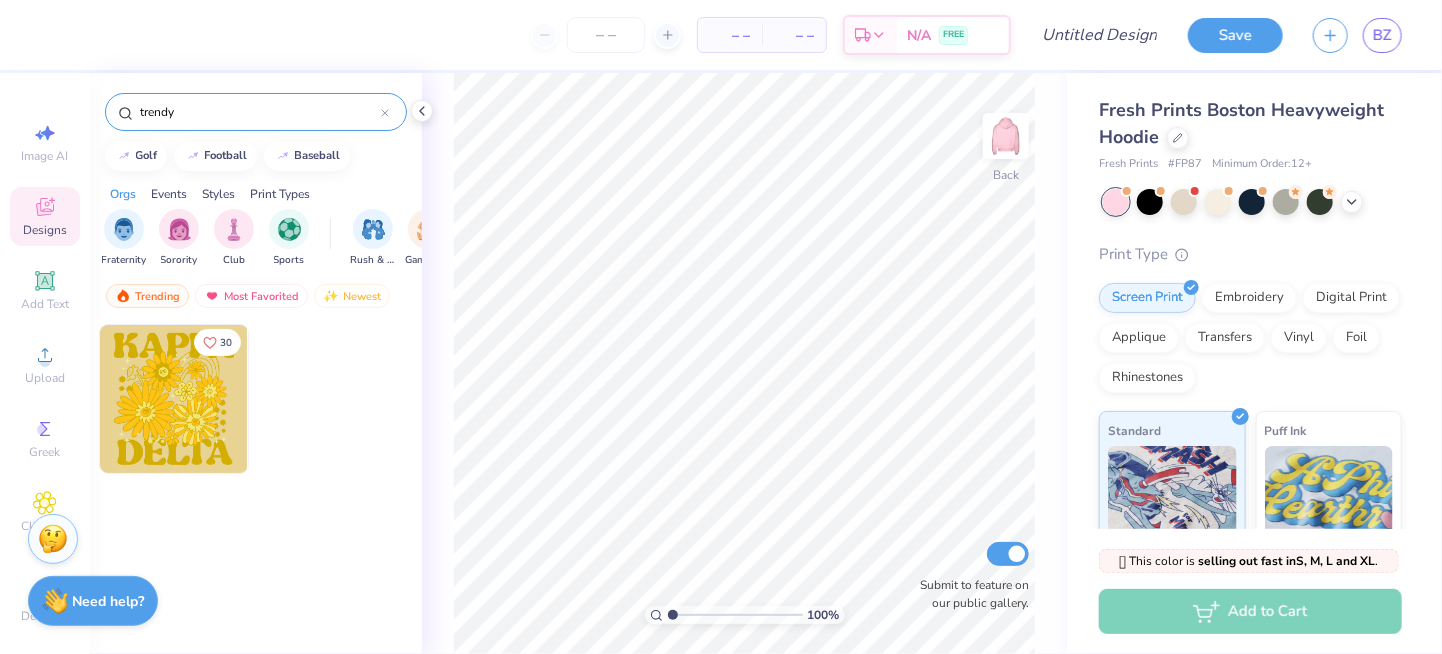 type 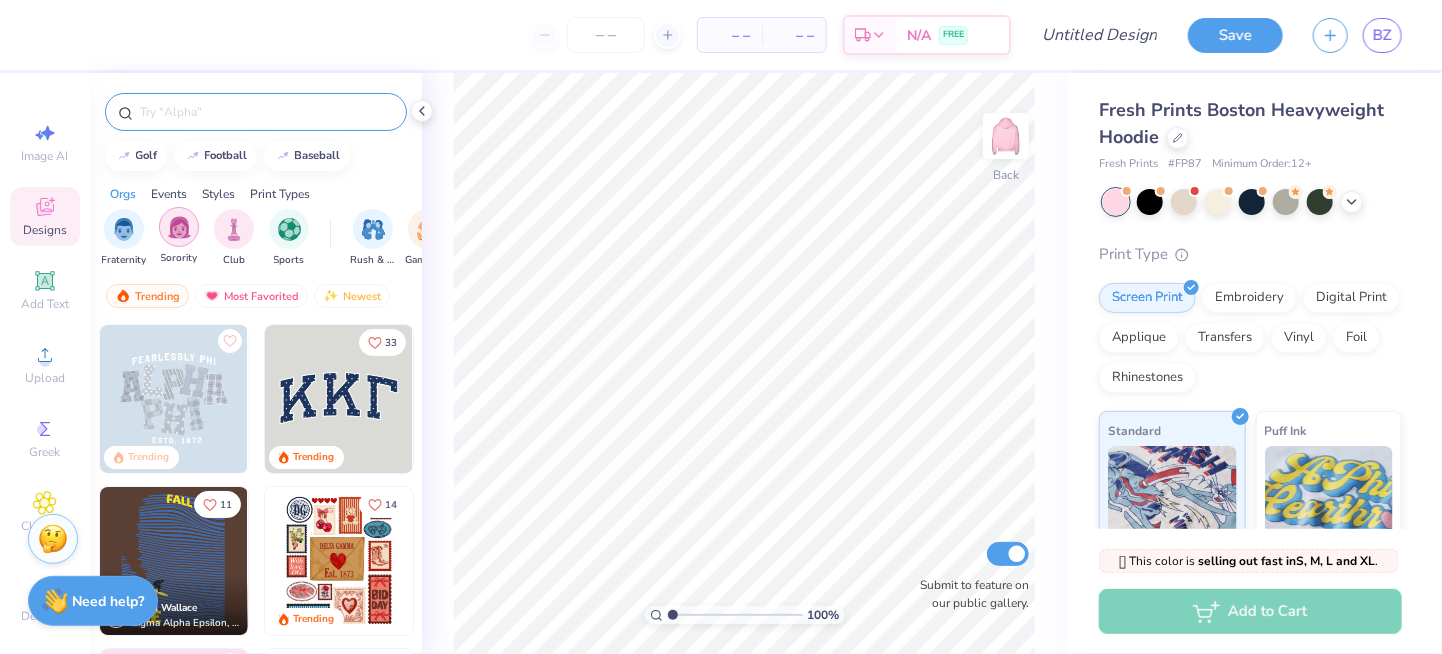 click at bounding box center [179, 227] 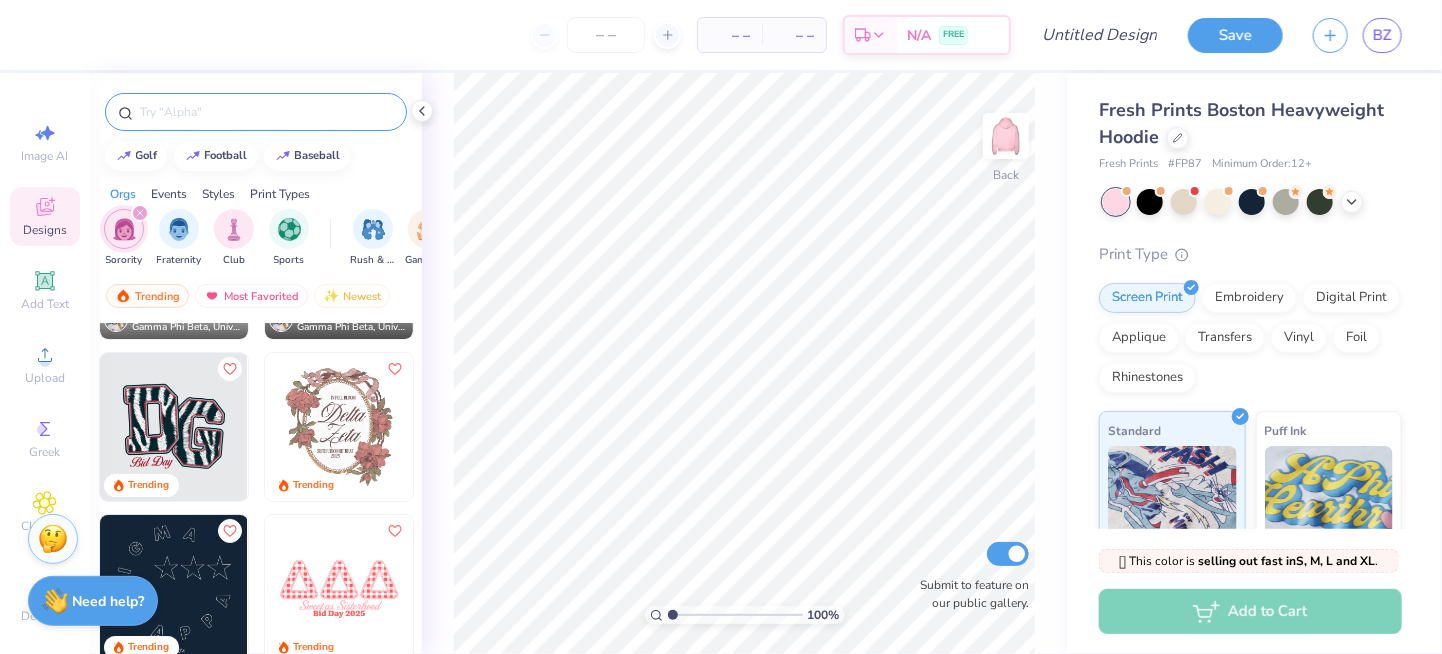 scroll, scrollTop: 3700, scrollLeft: 0, axis: vertical 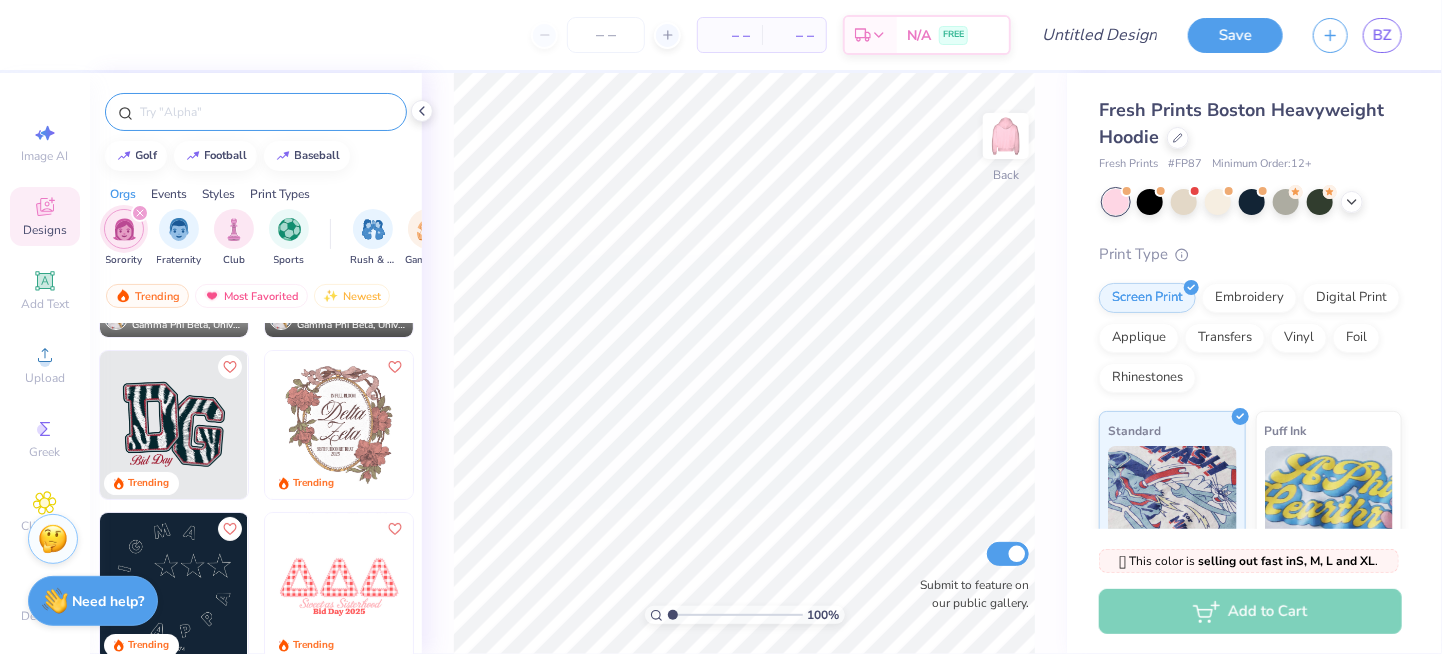 click at bounding box center (256, 112) 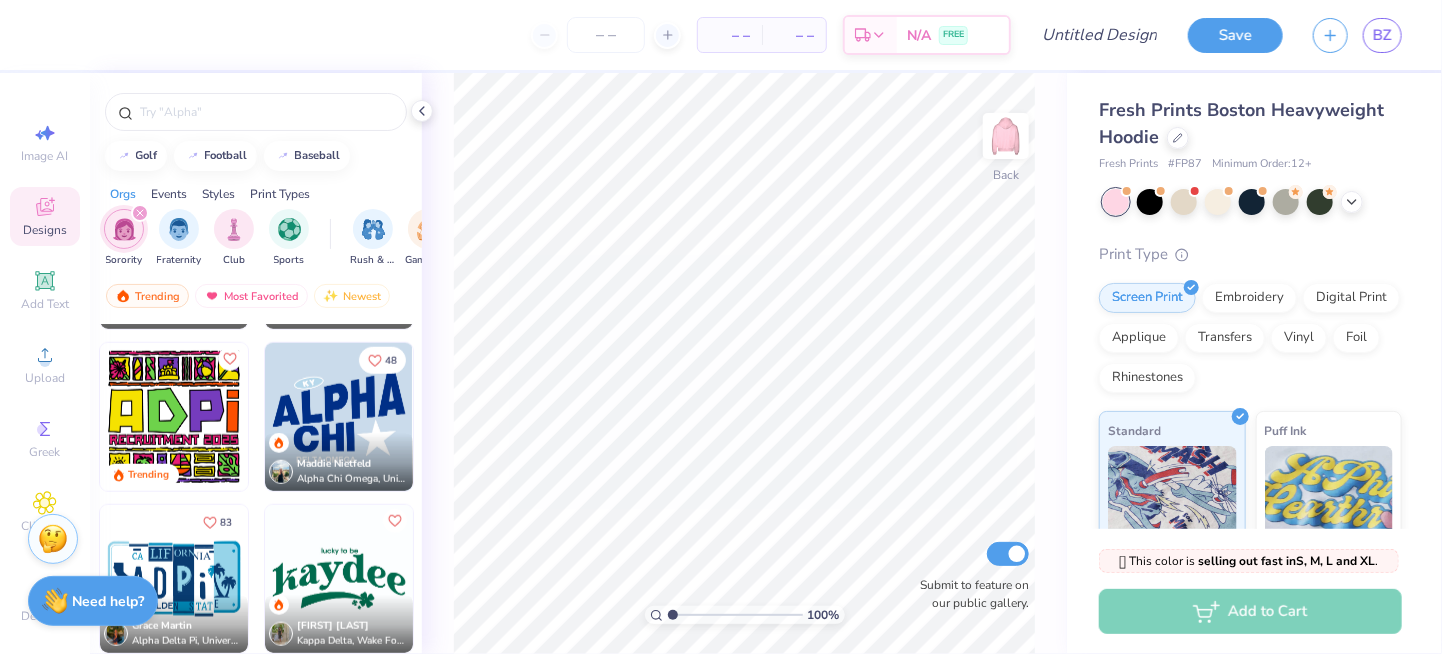 scroll, scrollTop: 4483, scrollLeft: 0, axis: vertical 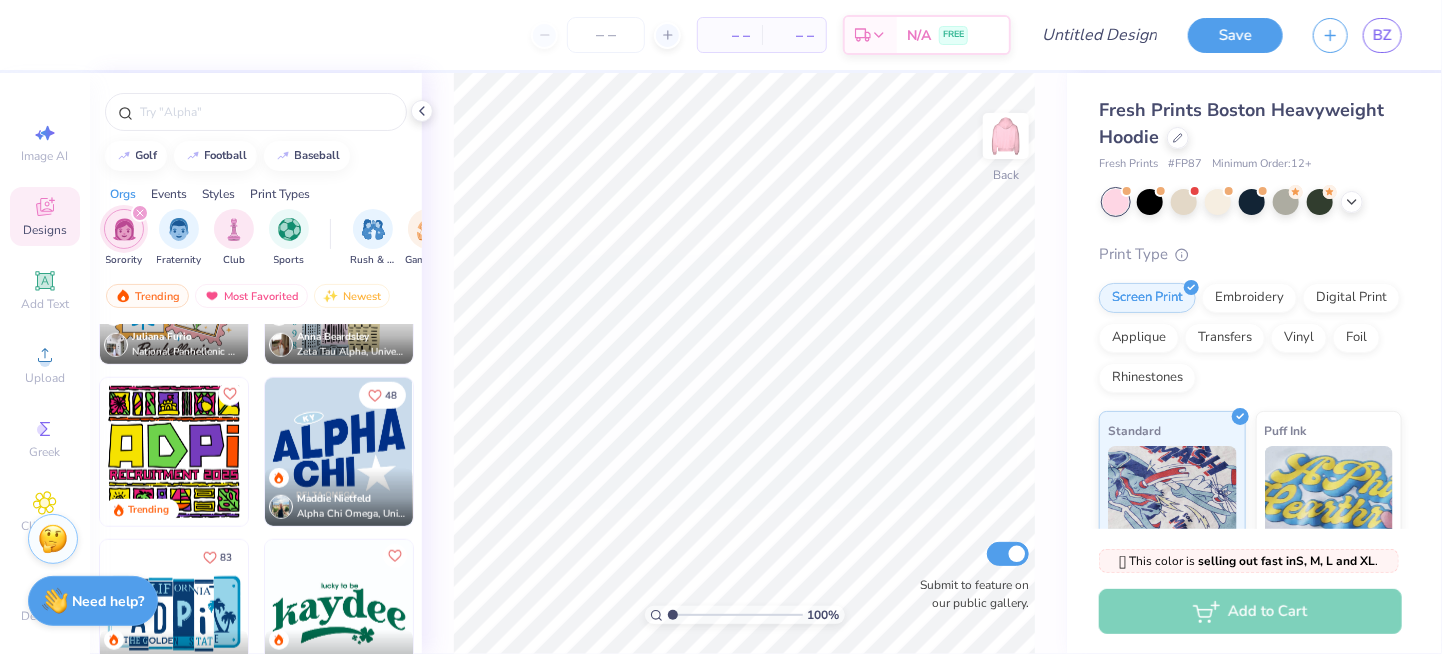 click at bounding box center (339, 452) 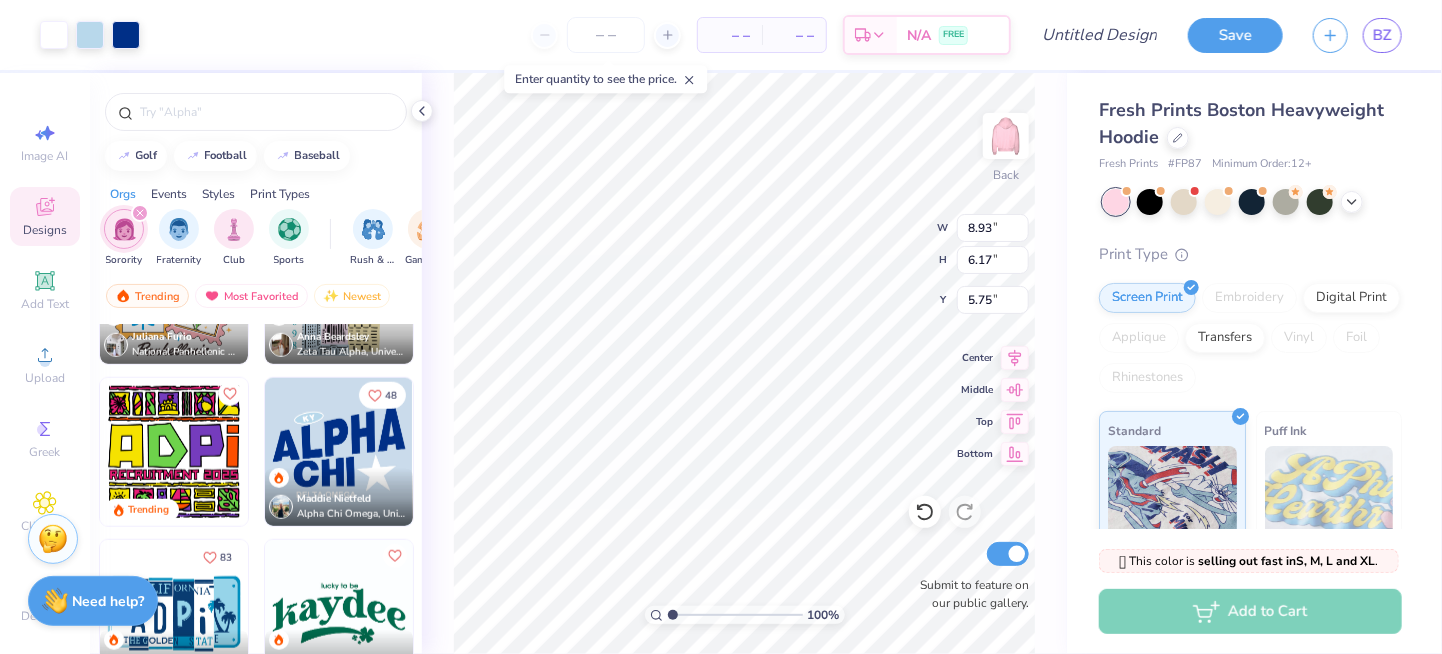 type on "8.93" 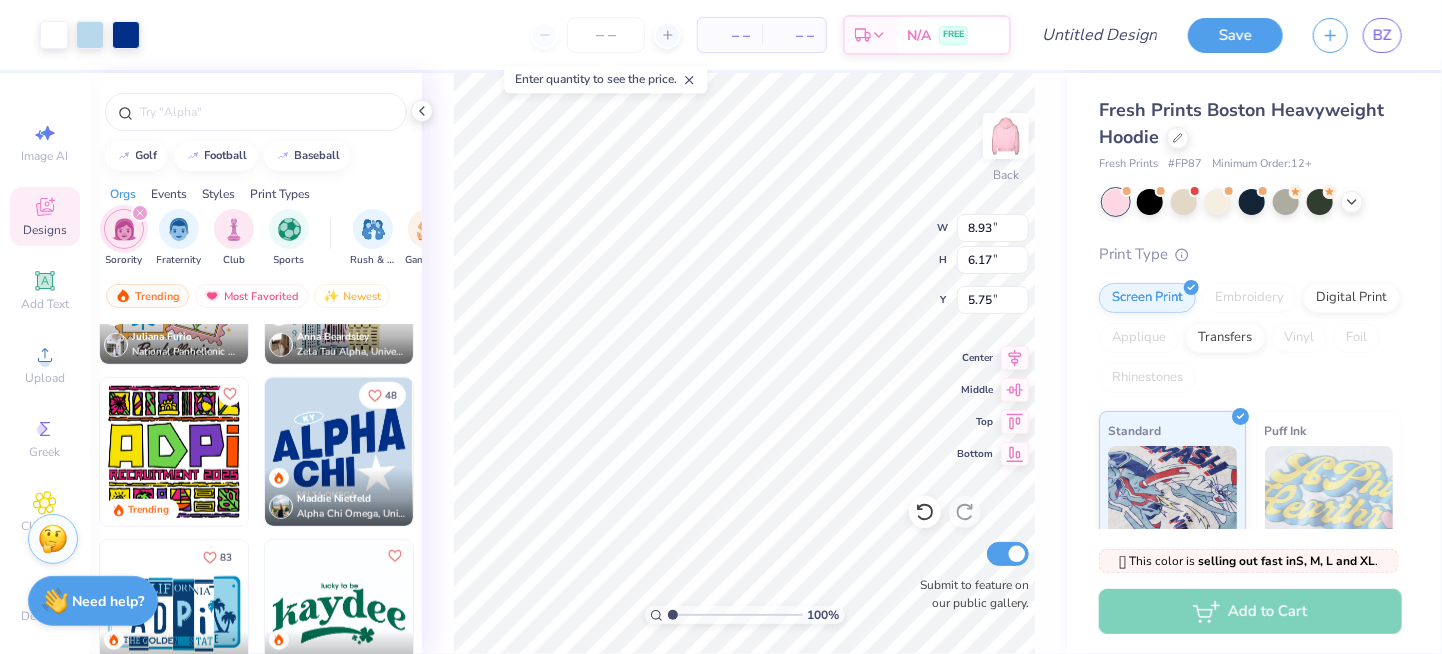 type on "6.17" 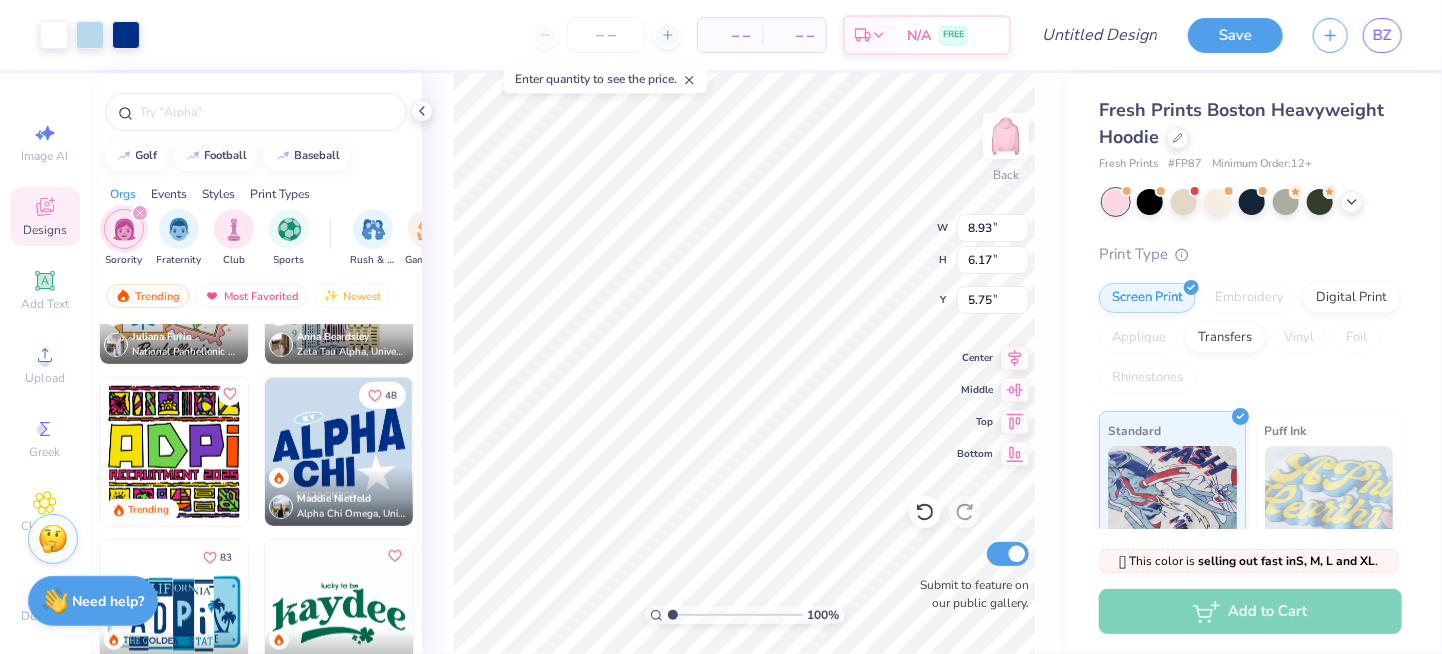 type on "5.75" 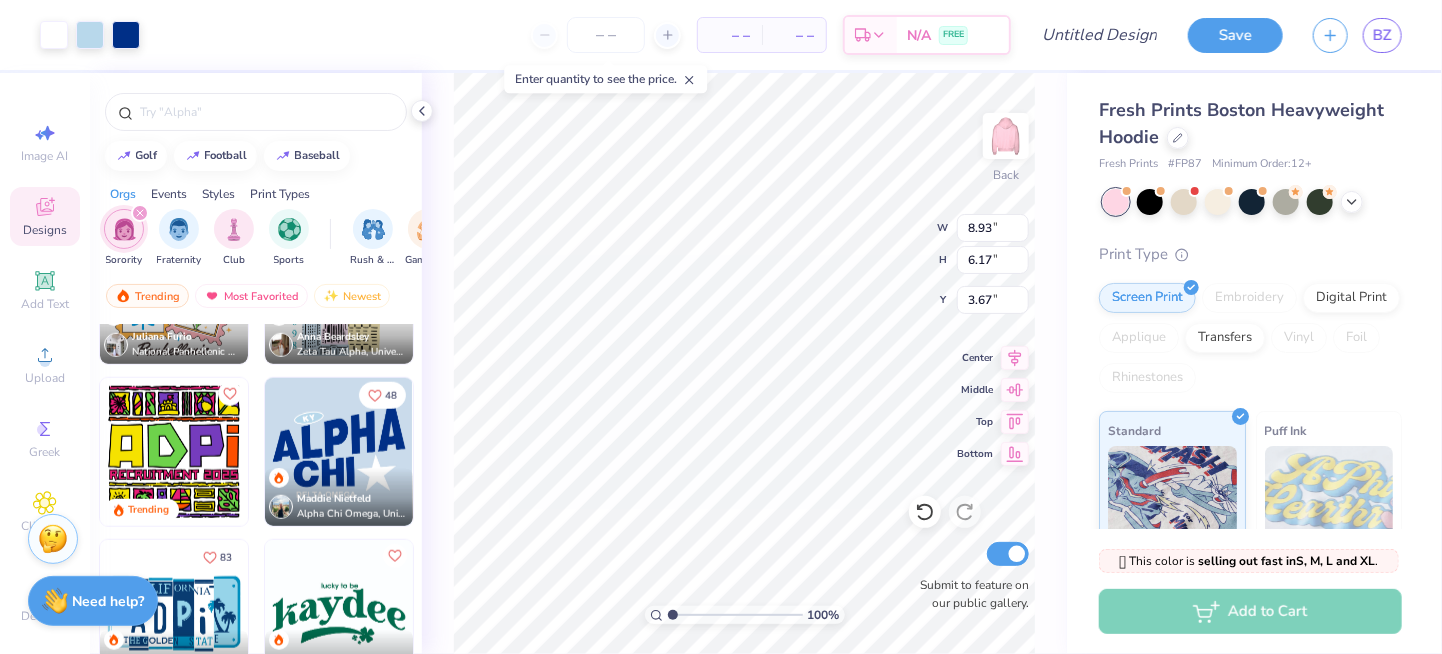 type on "3.67" 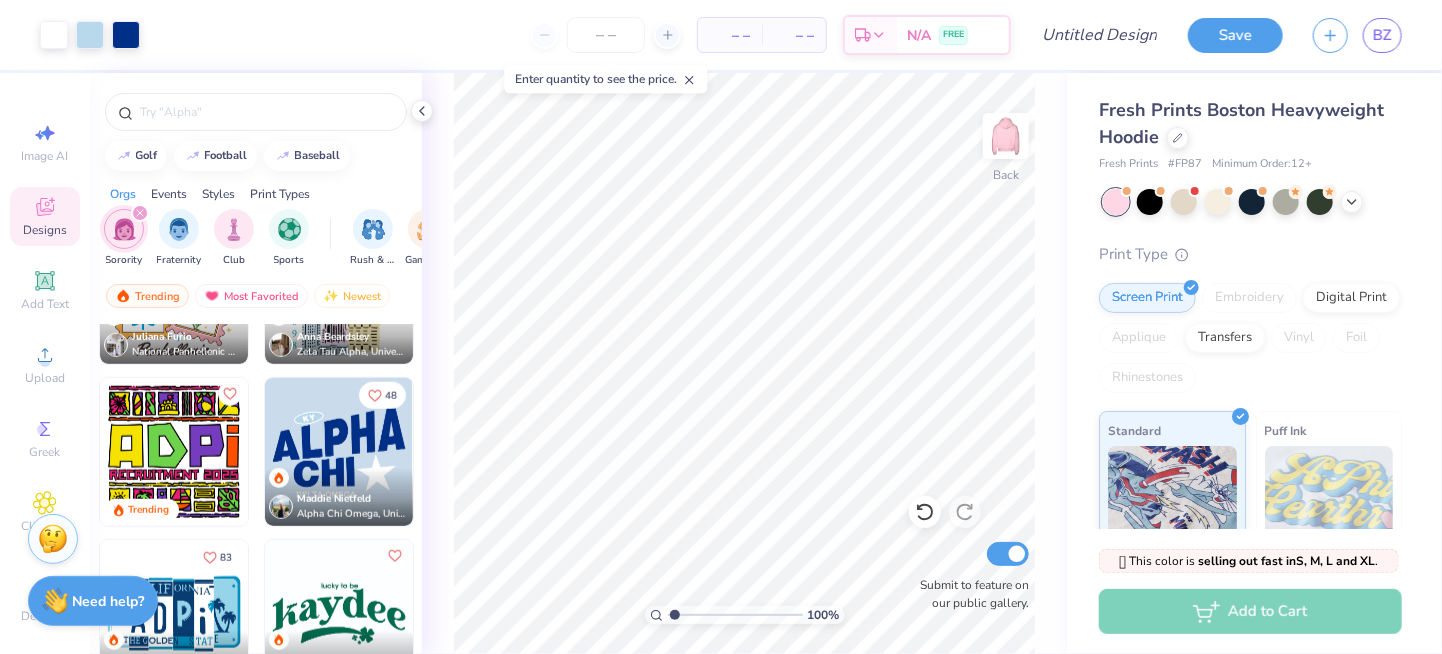 type on "2.38" 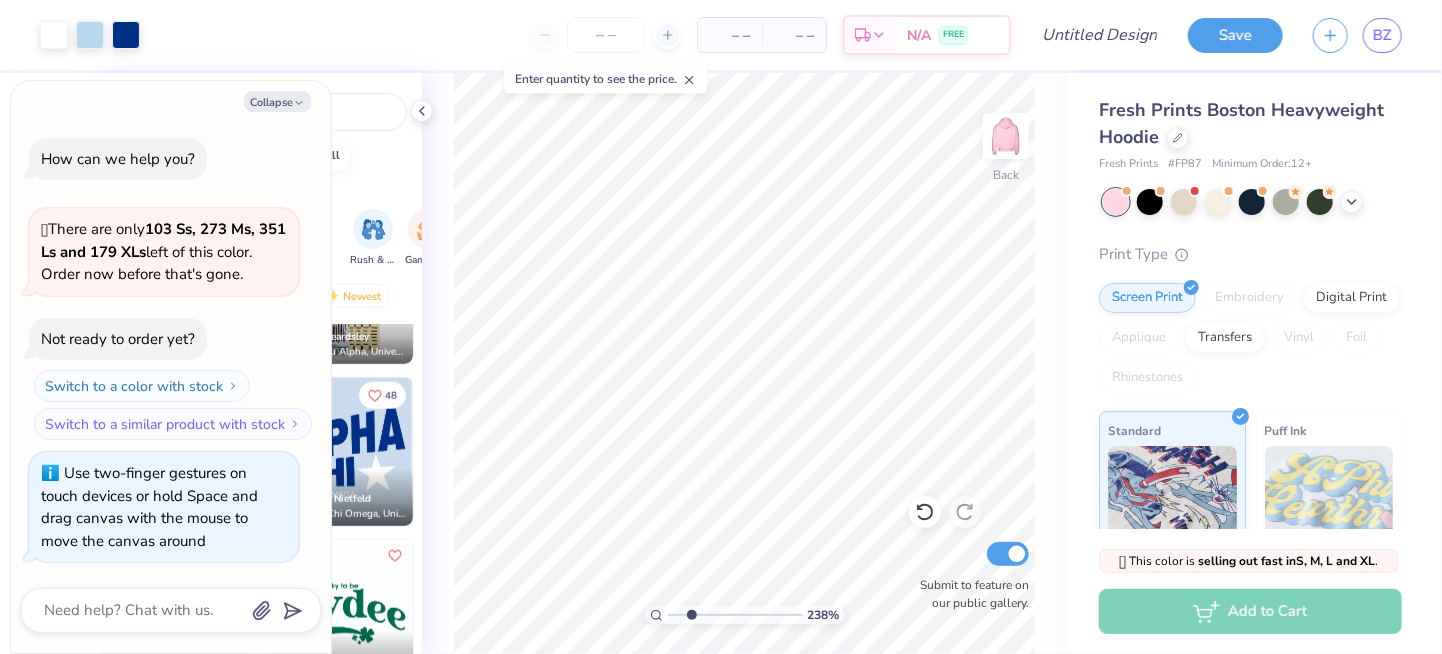 type on "x" 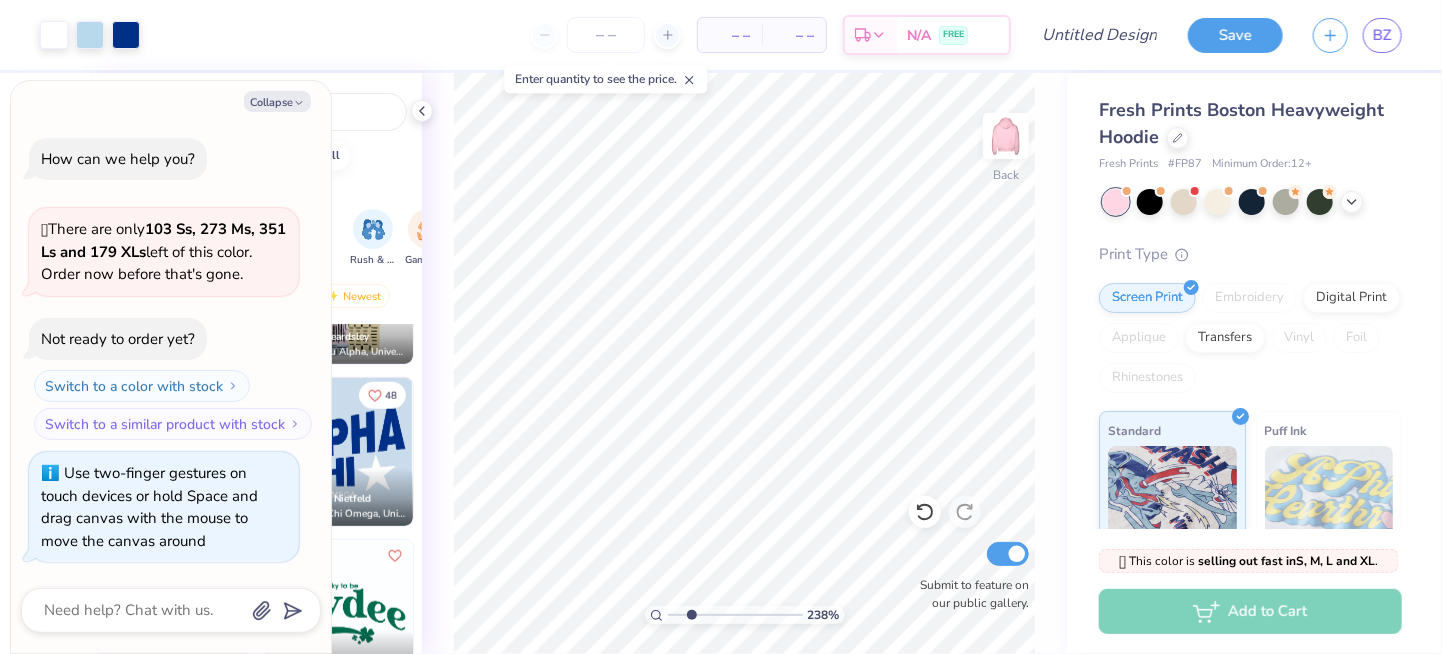 type on "2.74" 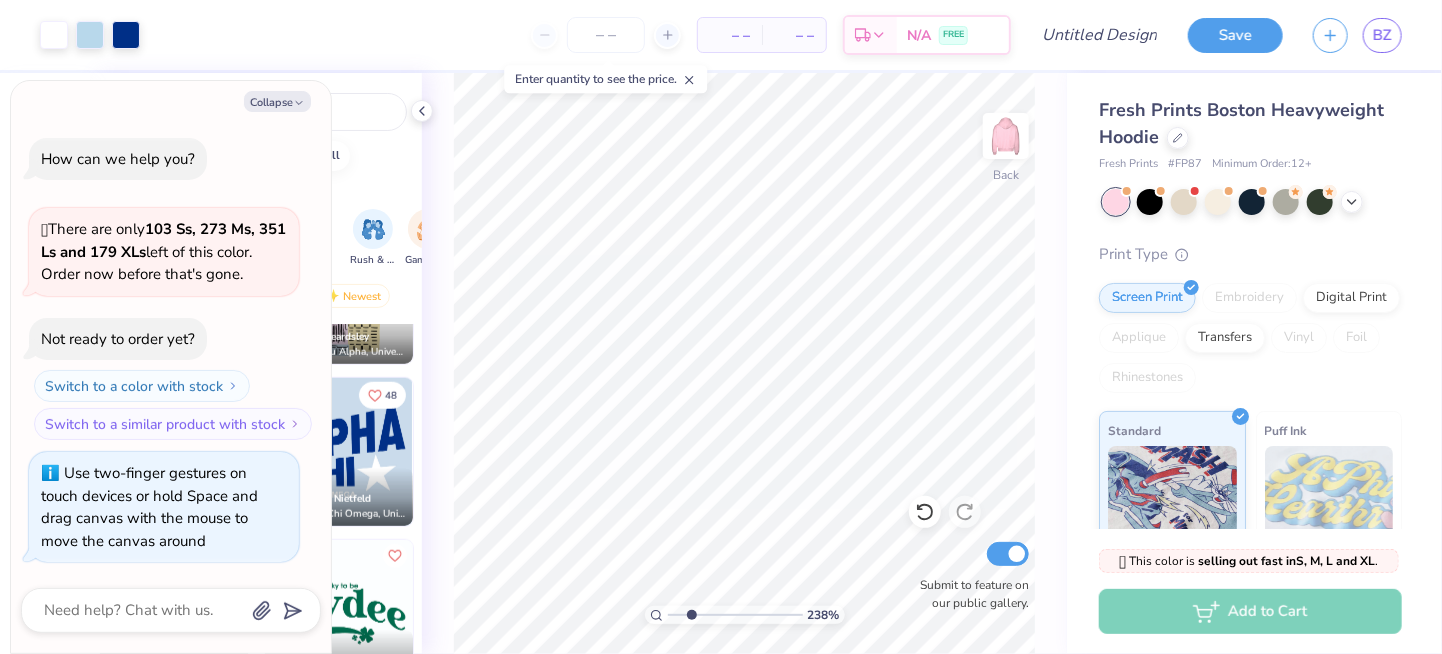 type on "x" 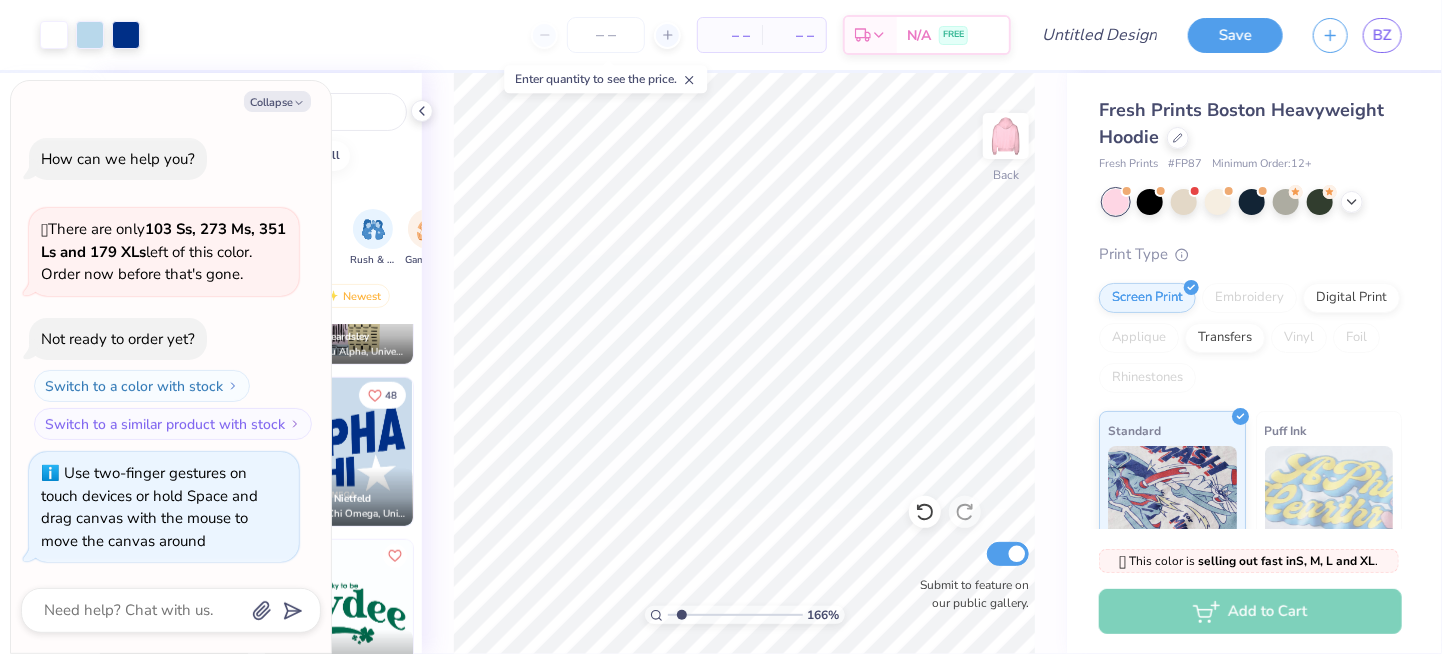 drag, startPoint x: 670, startPoint y: 617, endPoint x: 681, endPoint y: 611, distance: 12.529964 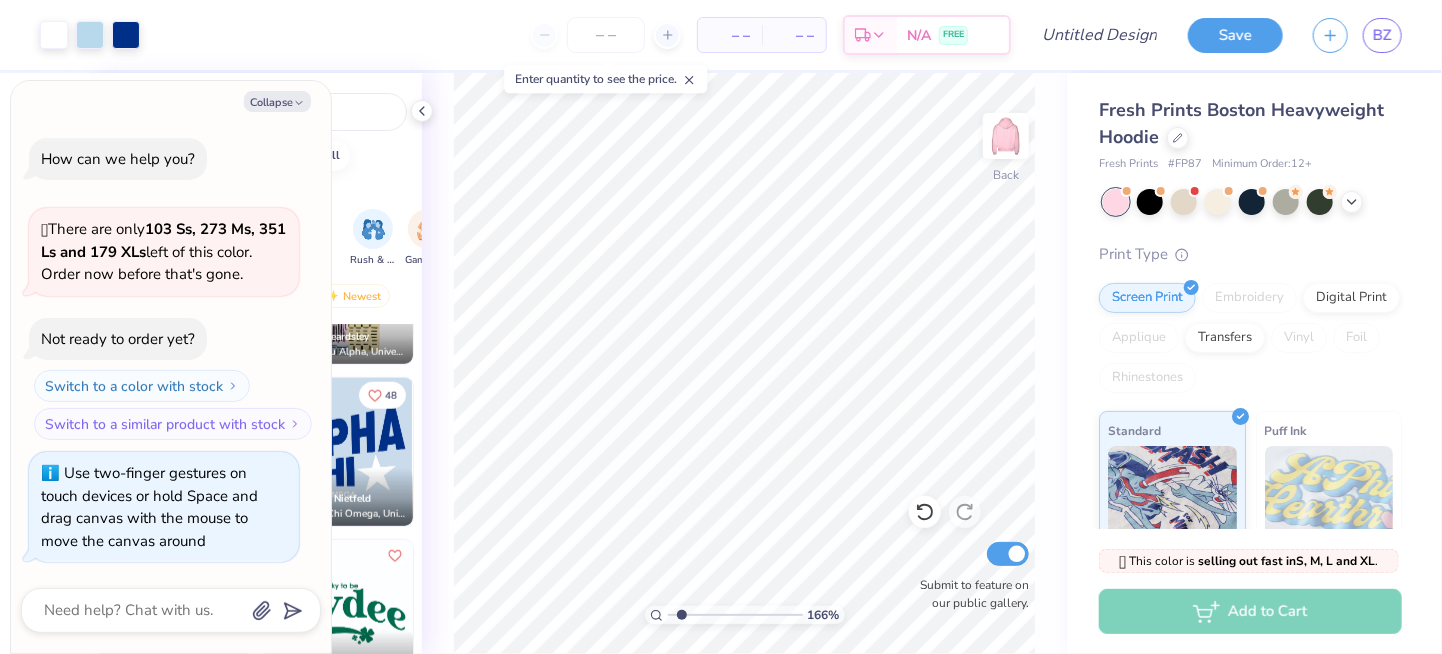 type on "1.66" 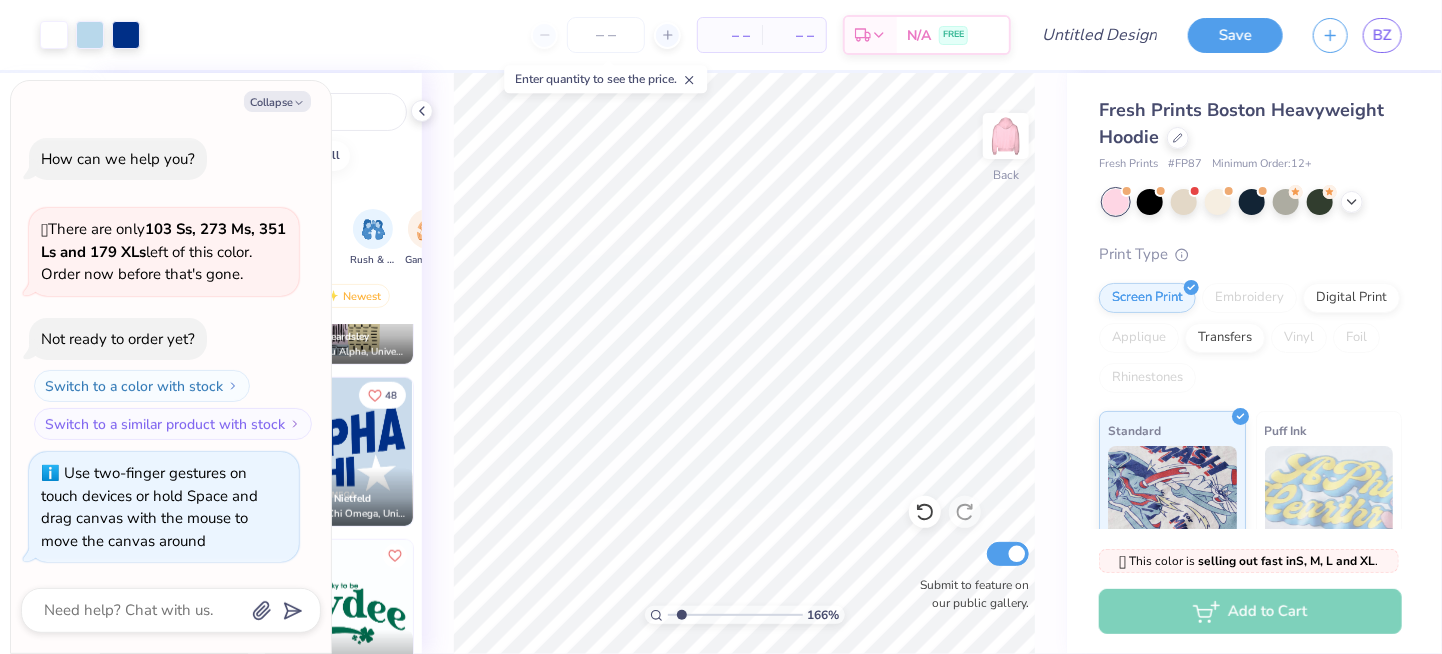 click at bounding box center [735, 615] 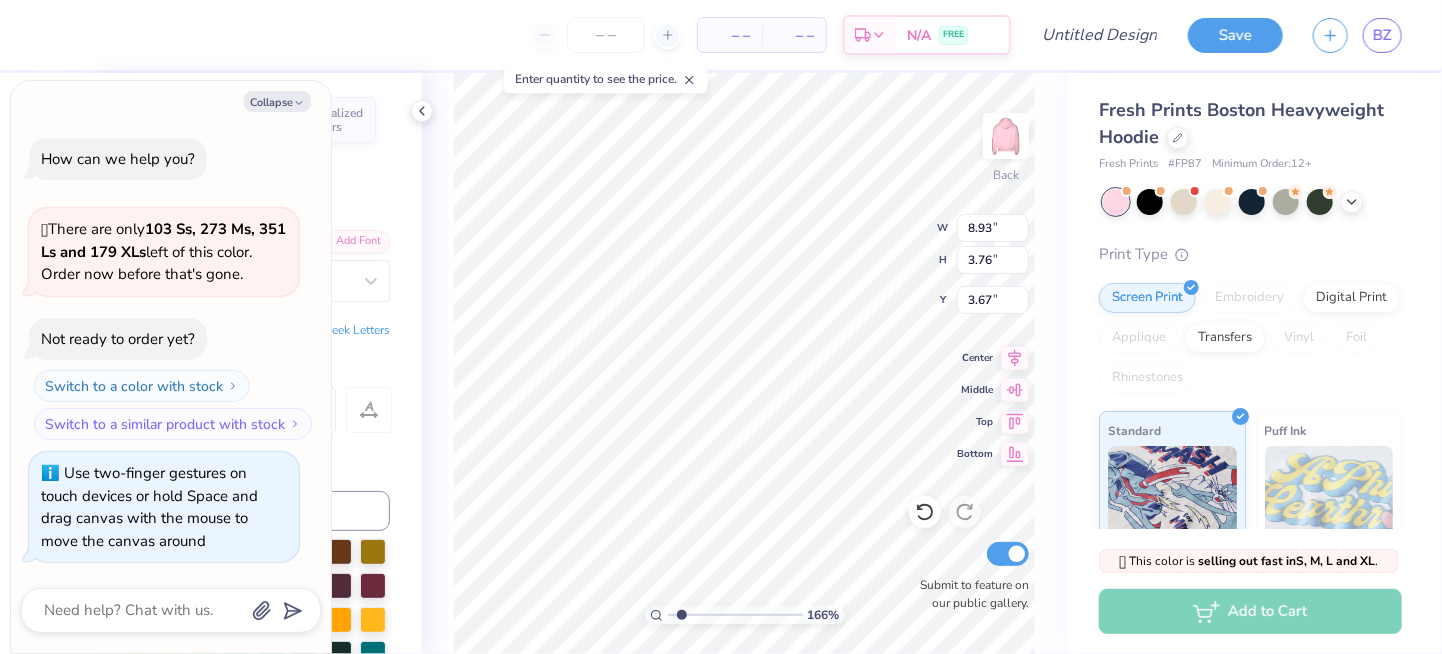 scroll, scrollTop: 16, scrollLeft: 2, axis: both 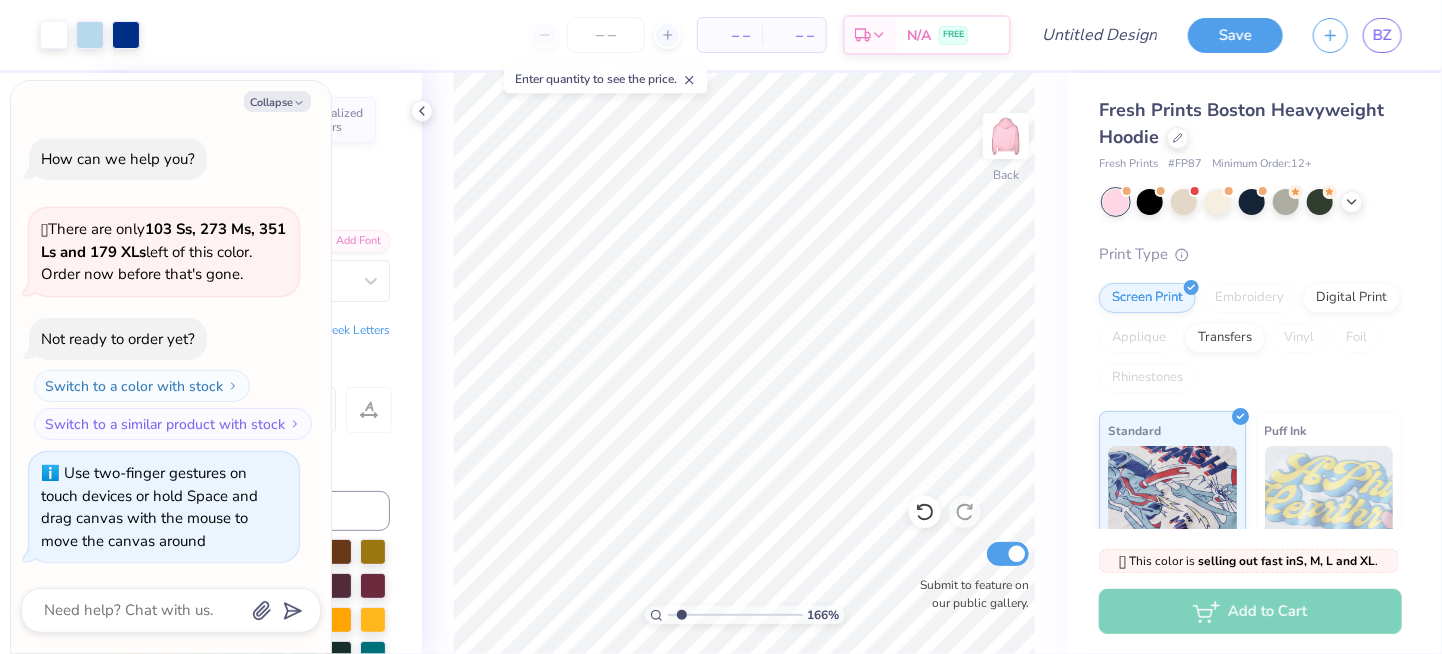 click on "166  % Back Submit to feature on our public gallery." at bounding box center (744, 363) 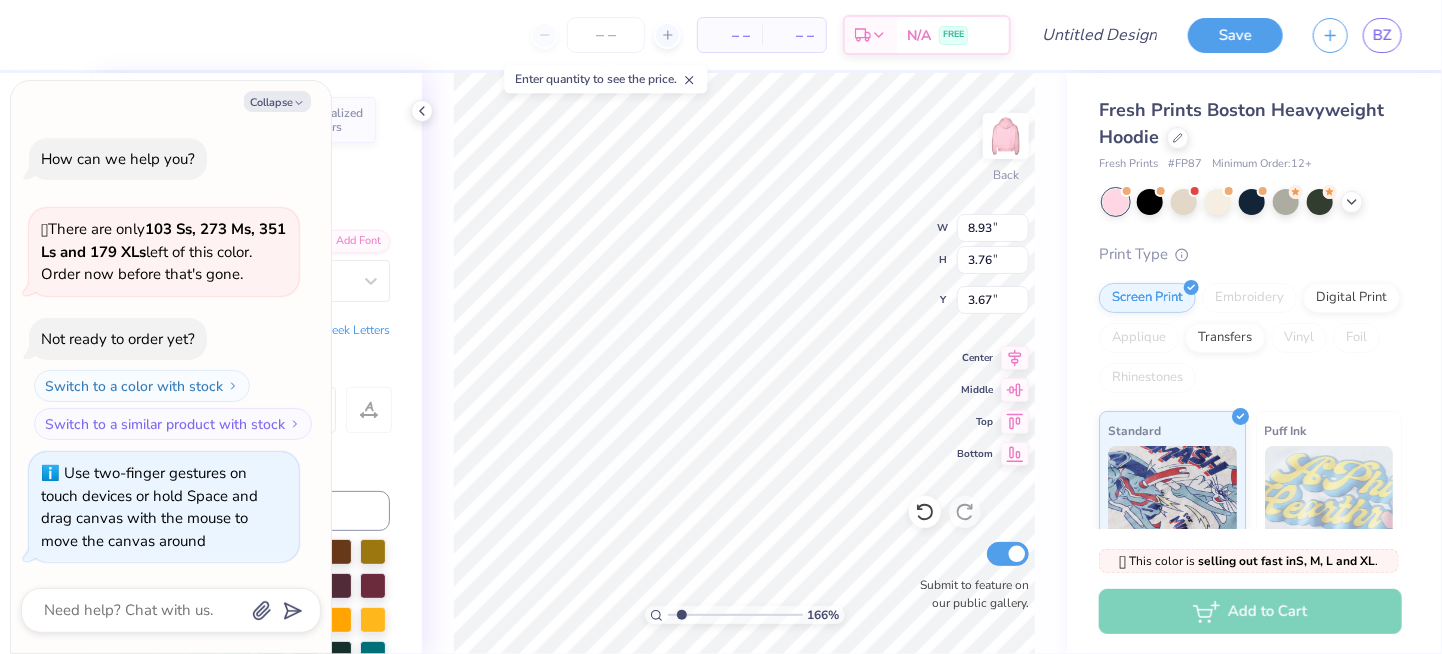 scroll, scrollTop: 16, scrollLeft: 2, axis: both 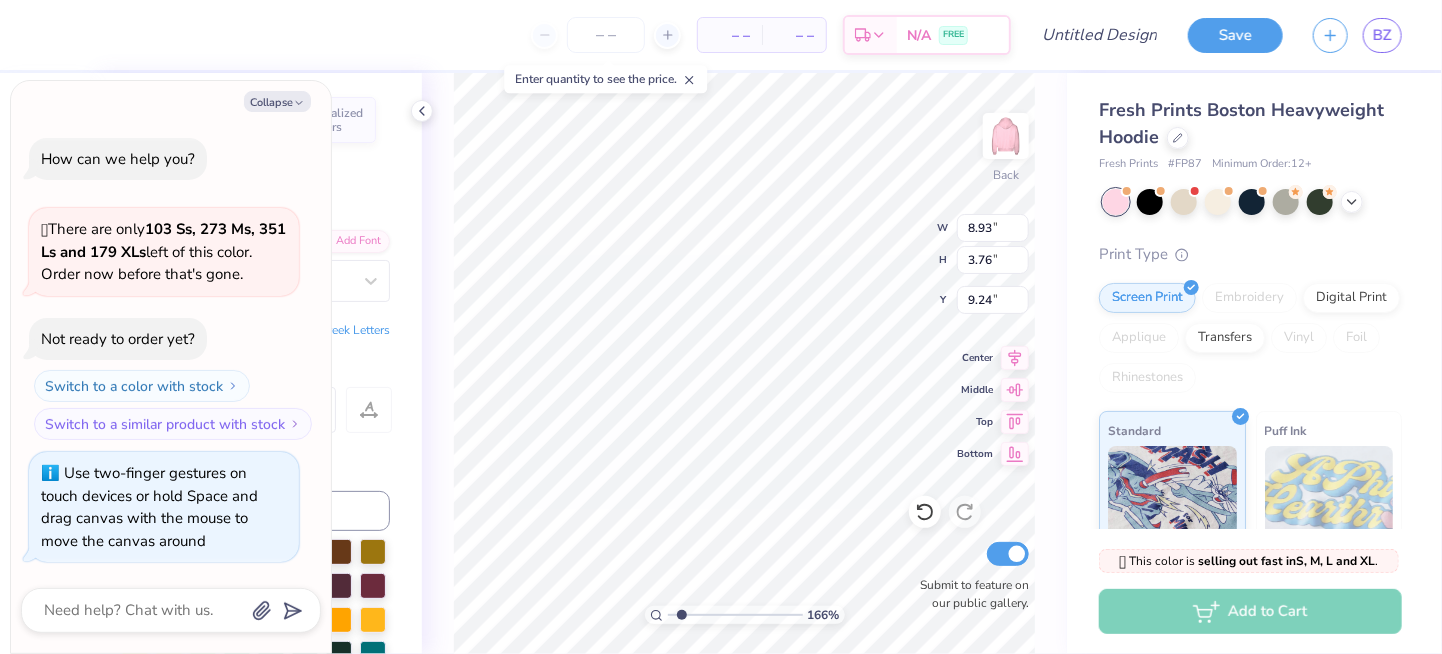 type on "x" 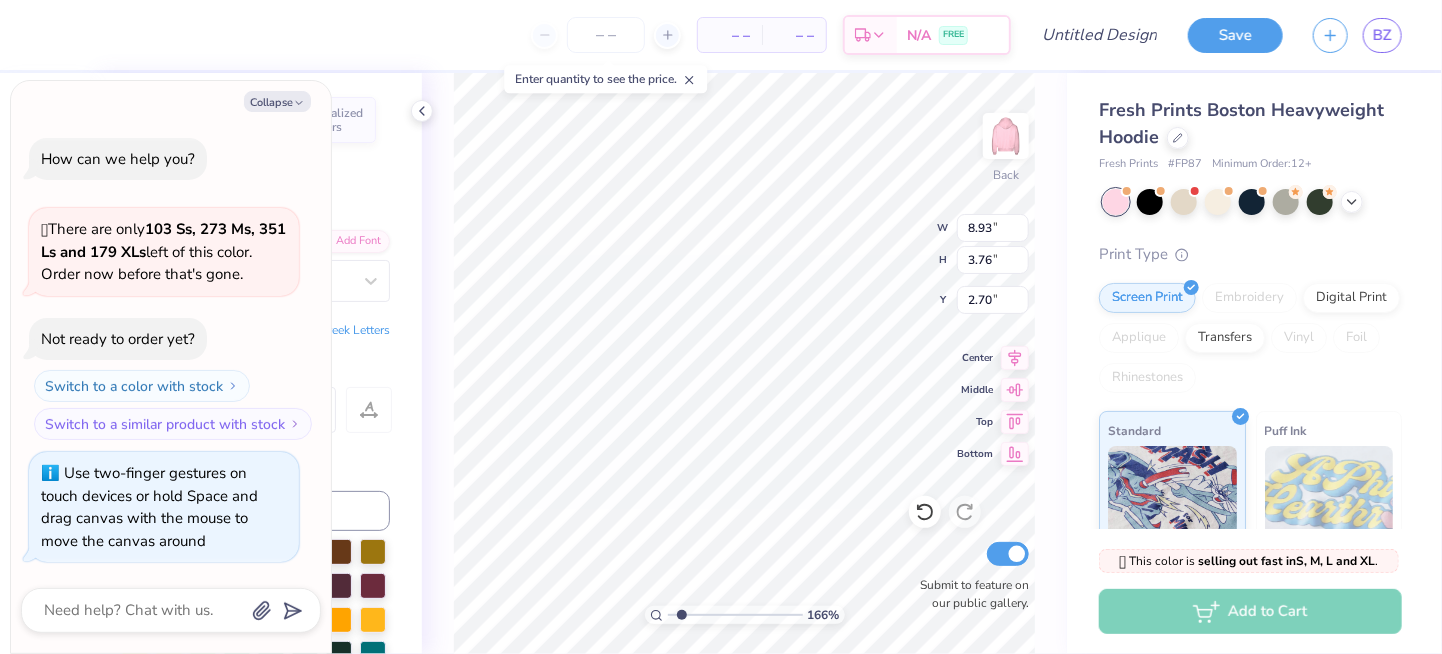 scroll, scrollTop: 16, scrollLeft: 4, axis: both 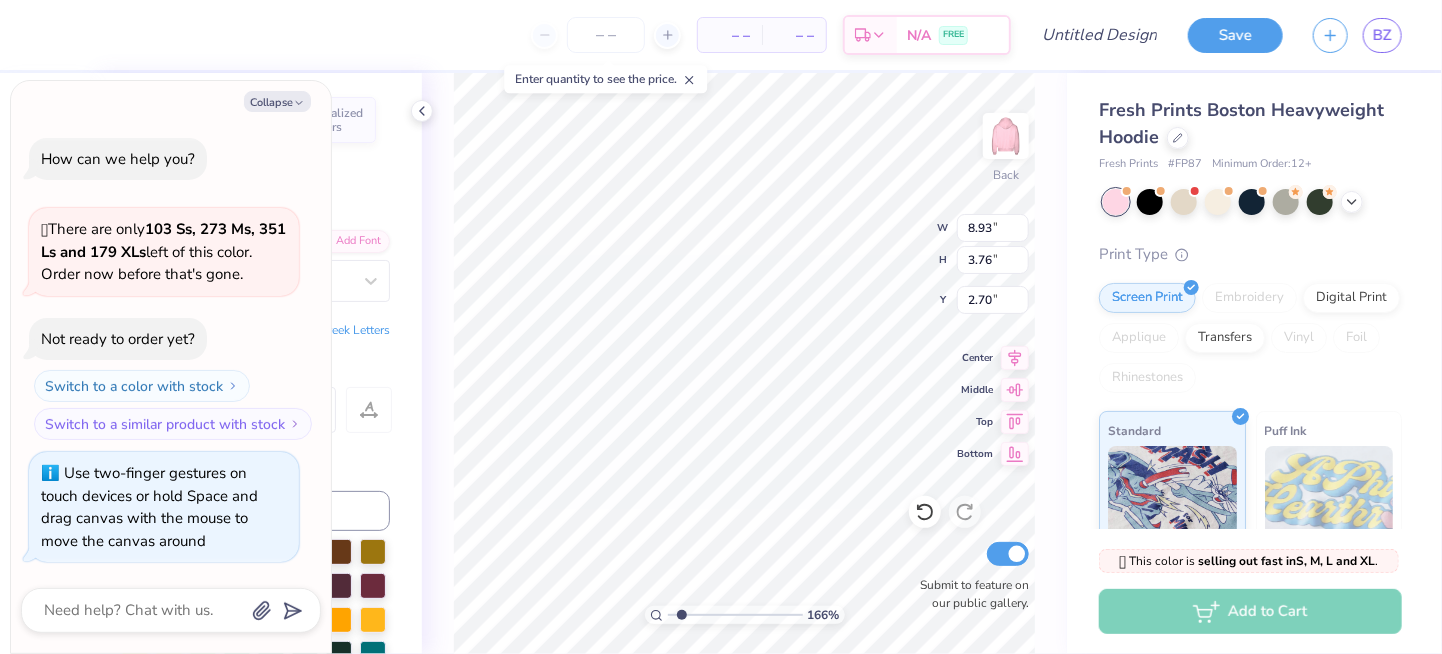 type on "x" 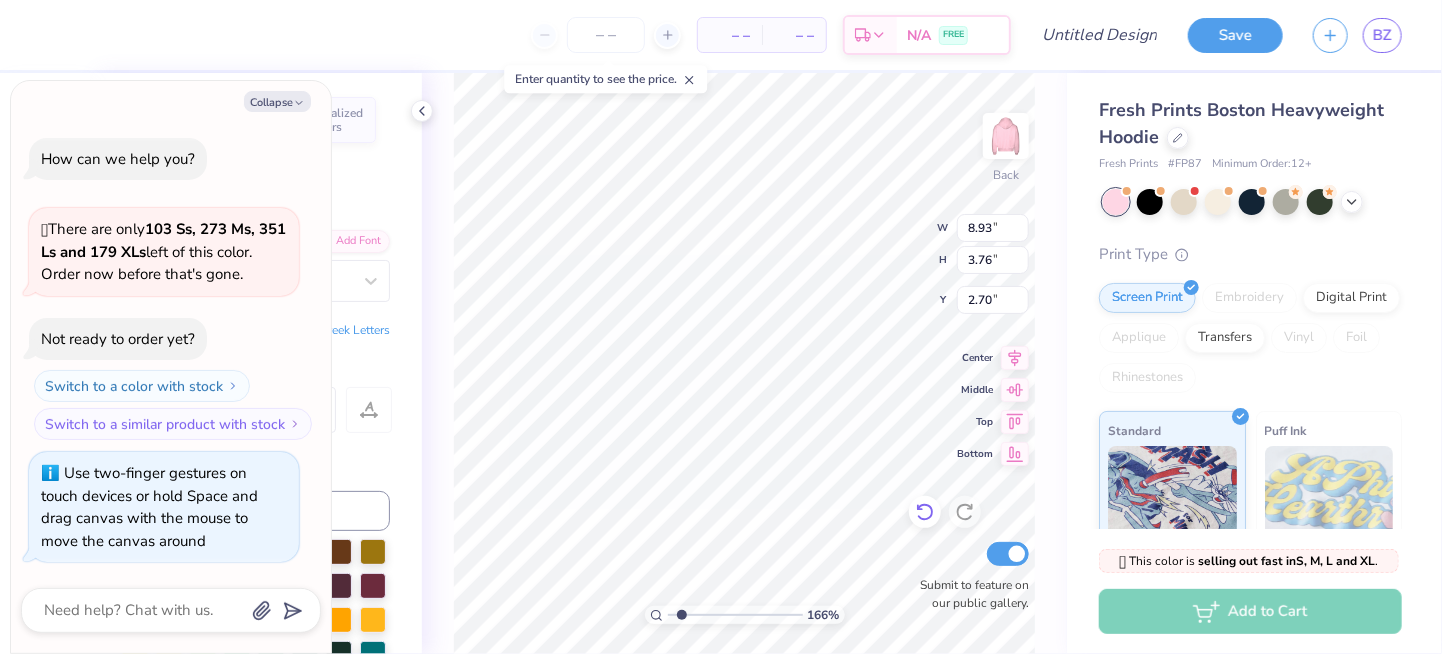 type 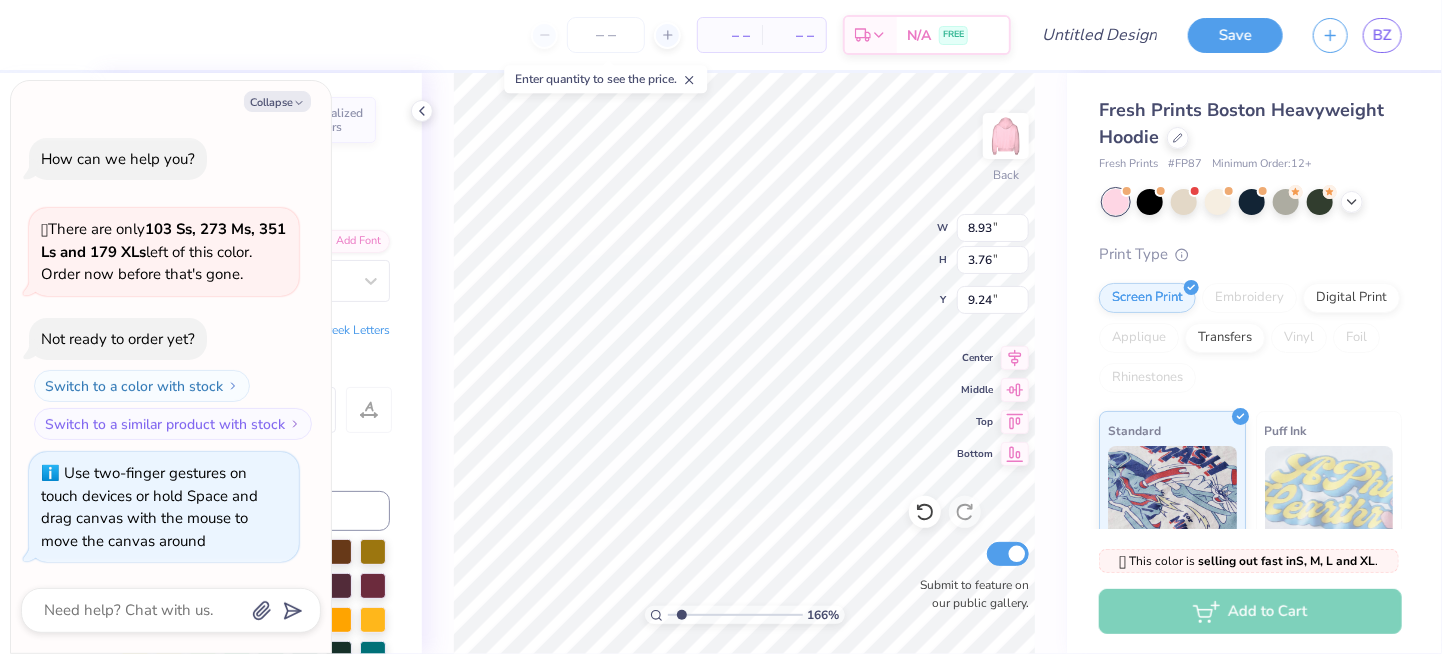 type on "x" 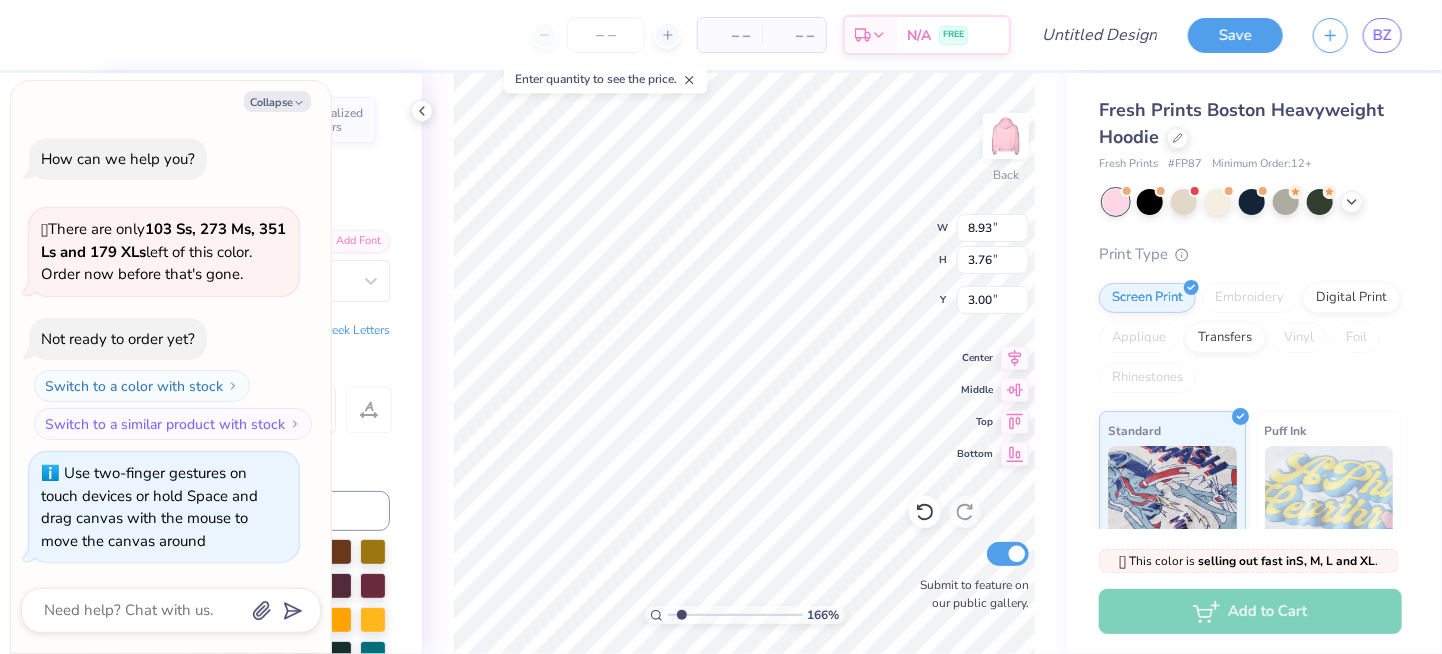 scroll, scrollTop: 16, scrollLeft: 2, axis: both 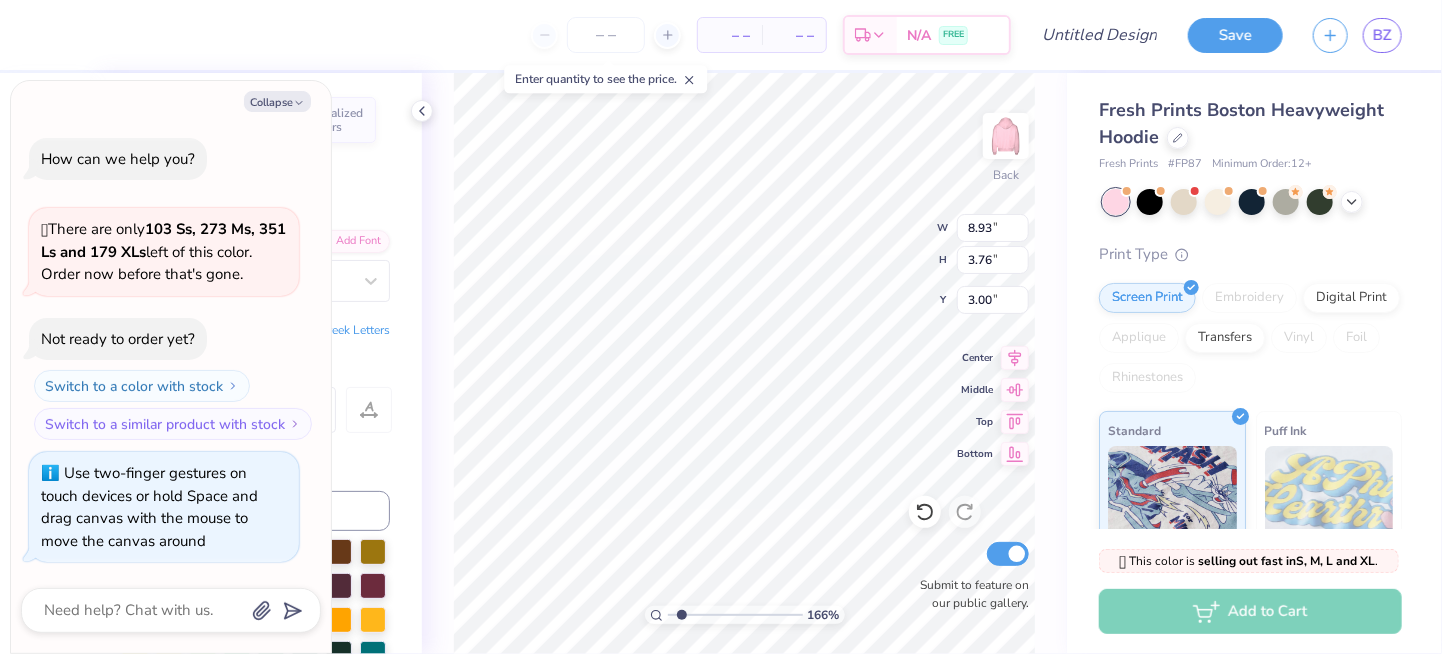 type on "x" 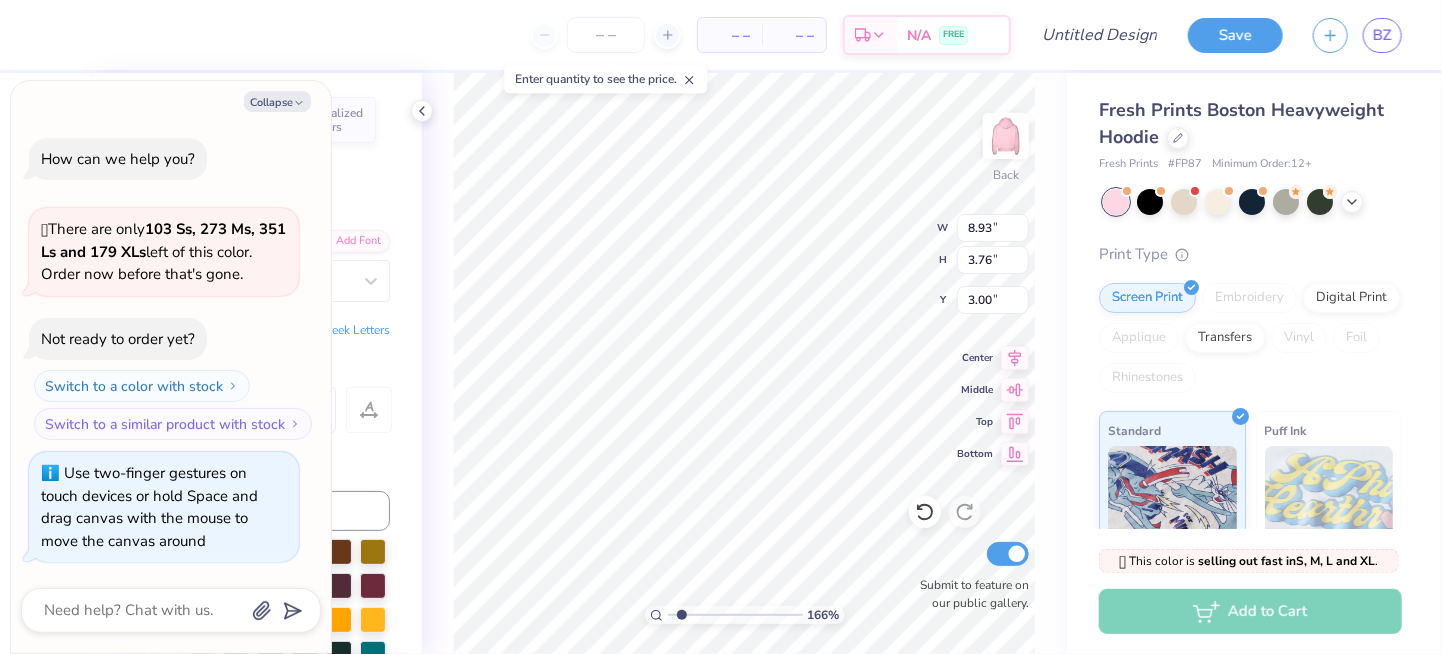 type on "x" 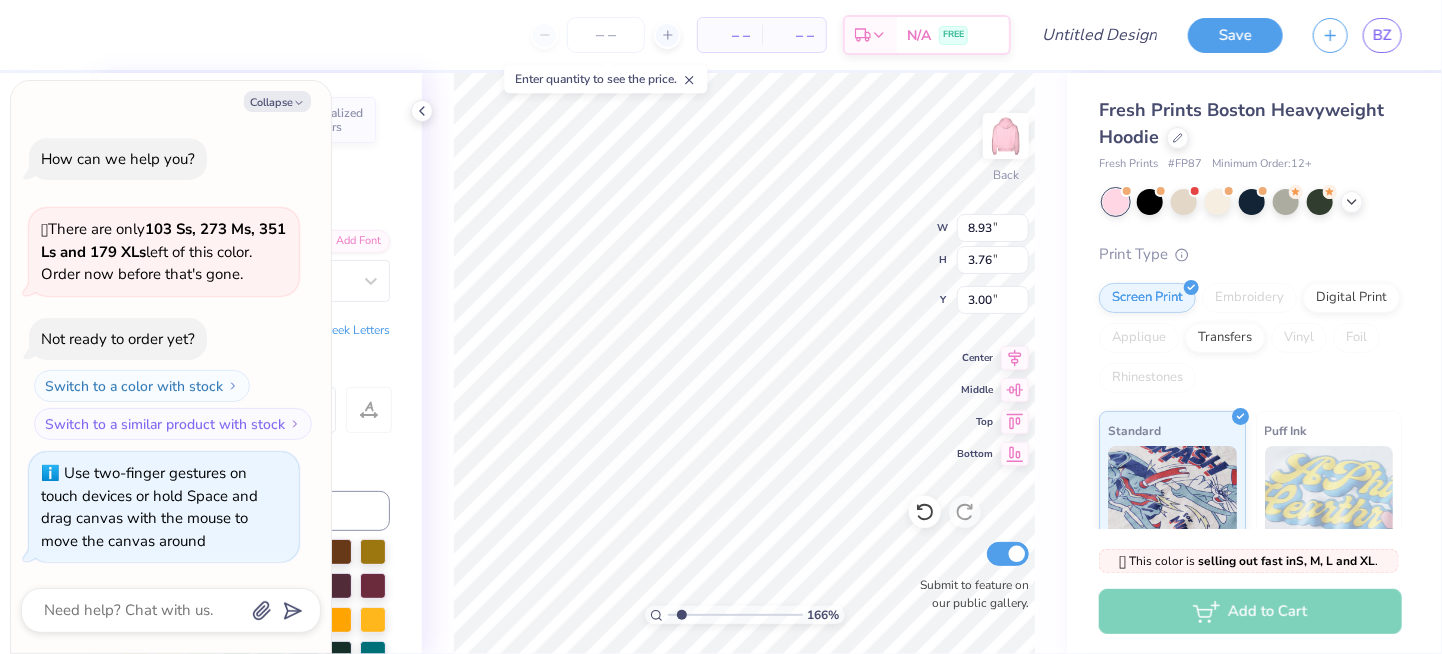 type on "x" 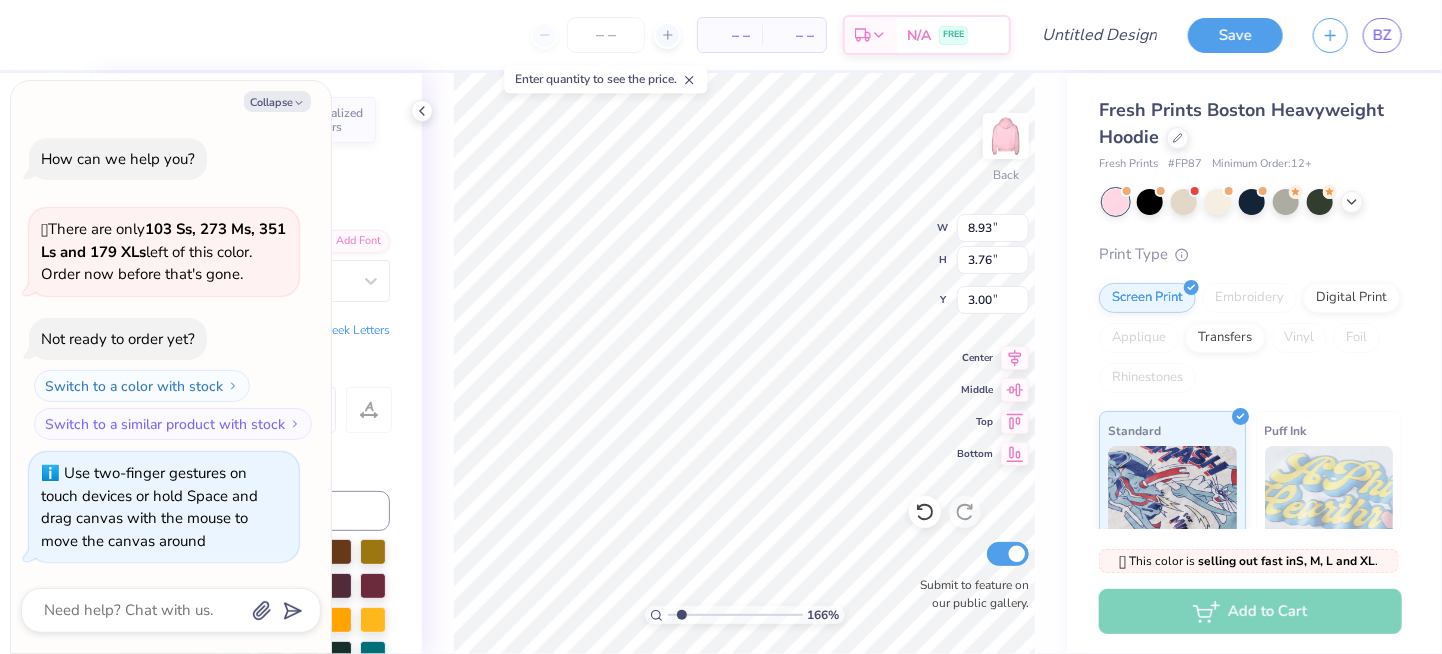 type on "x" 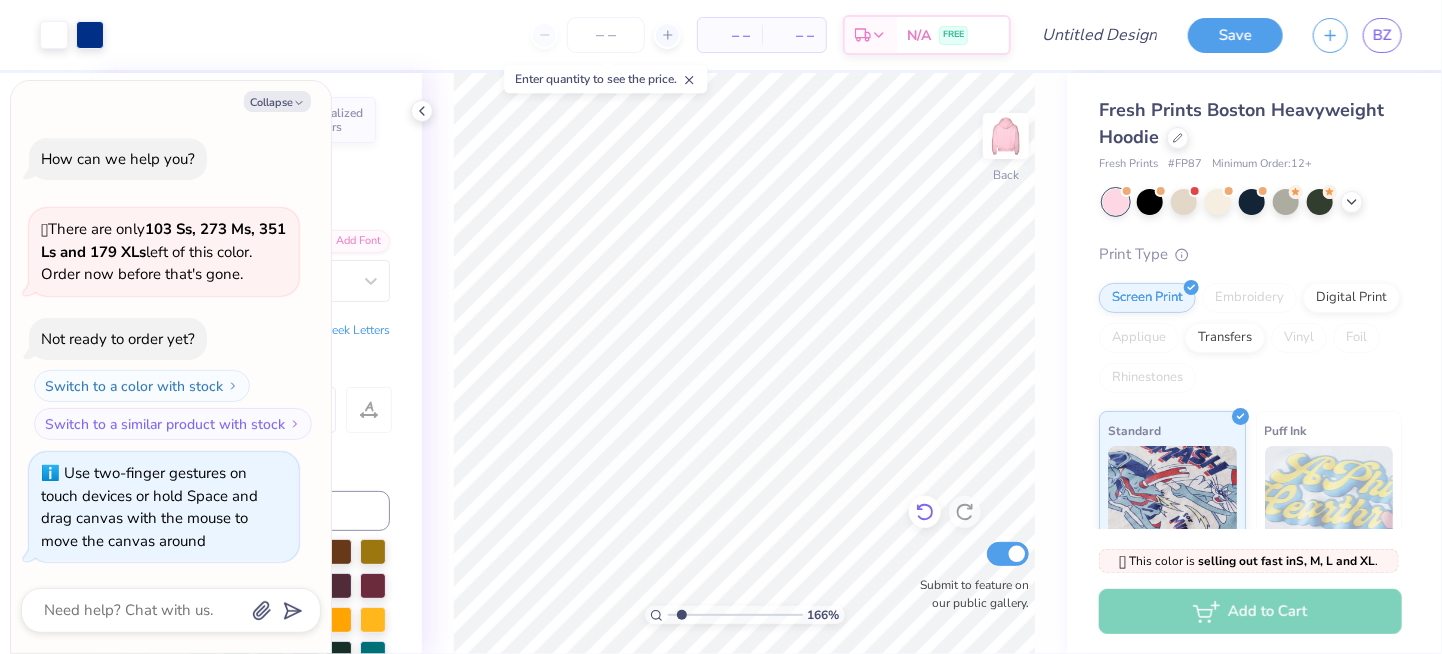 click 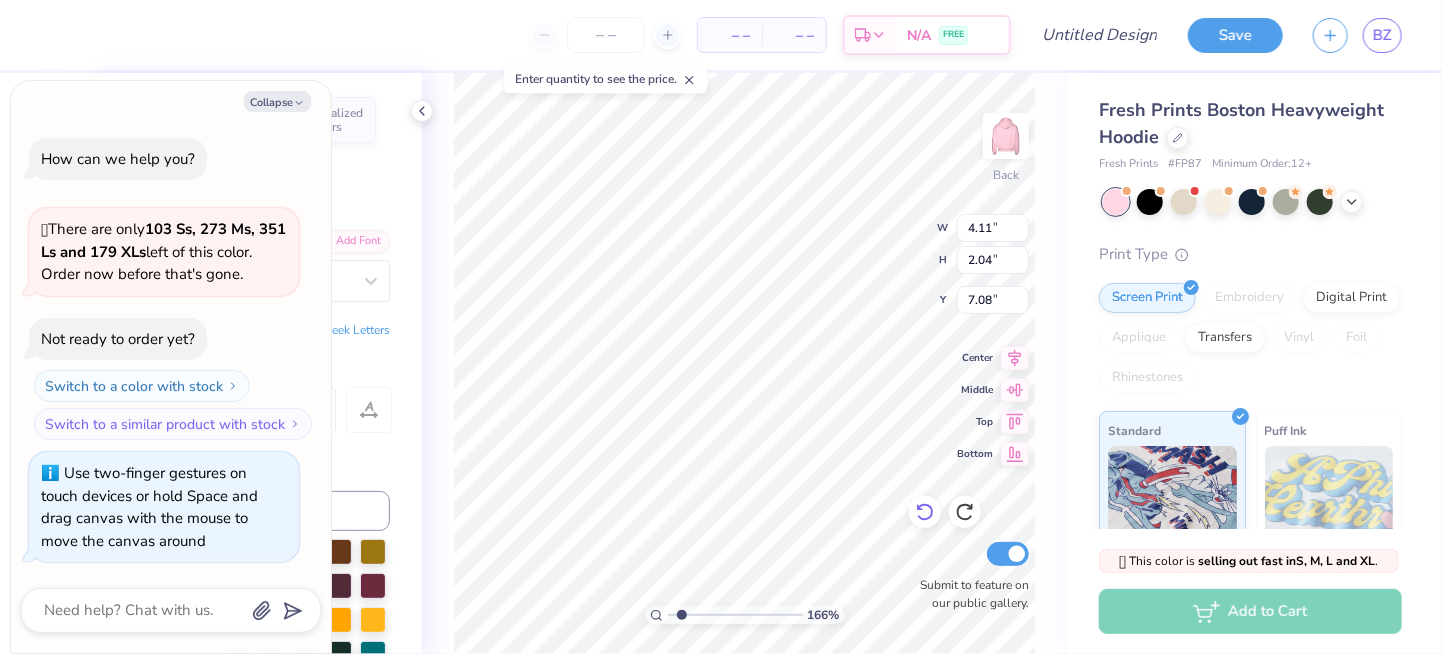 scroll, scrollTop: 16, scrollLeft: 2, axis: both 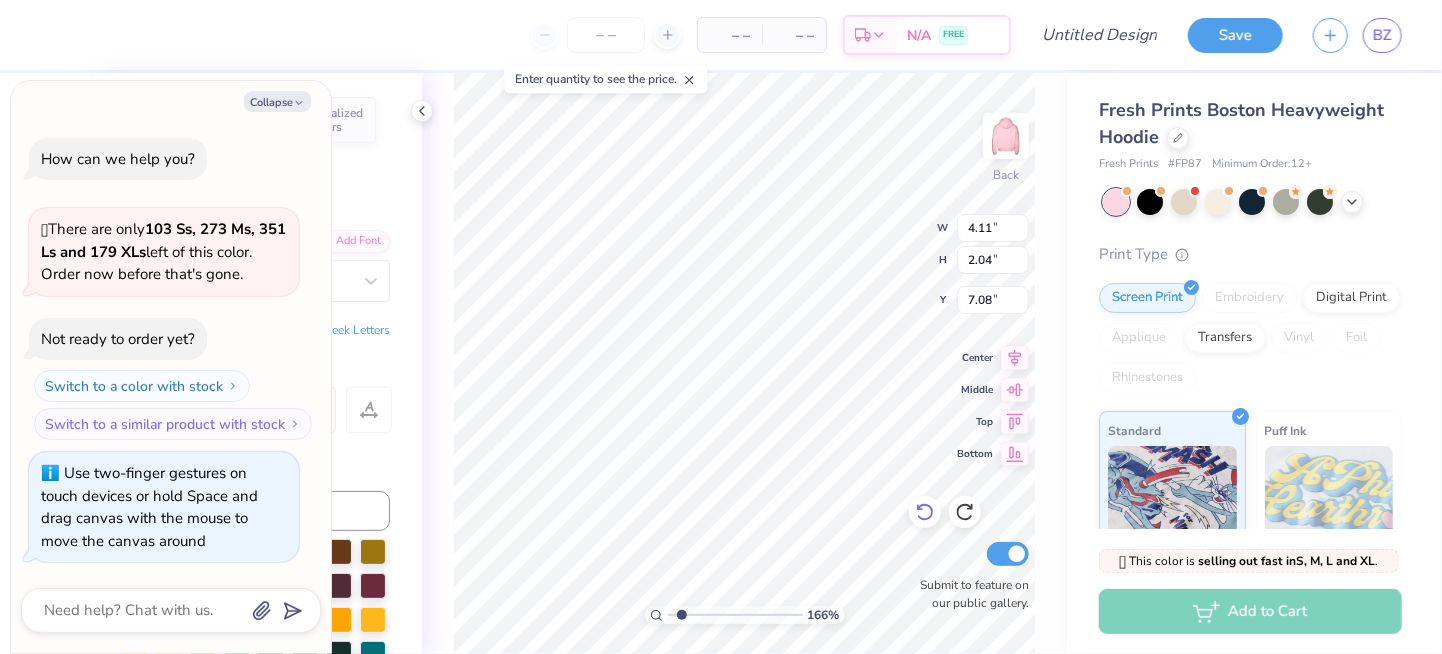 type on "x" 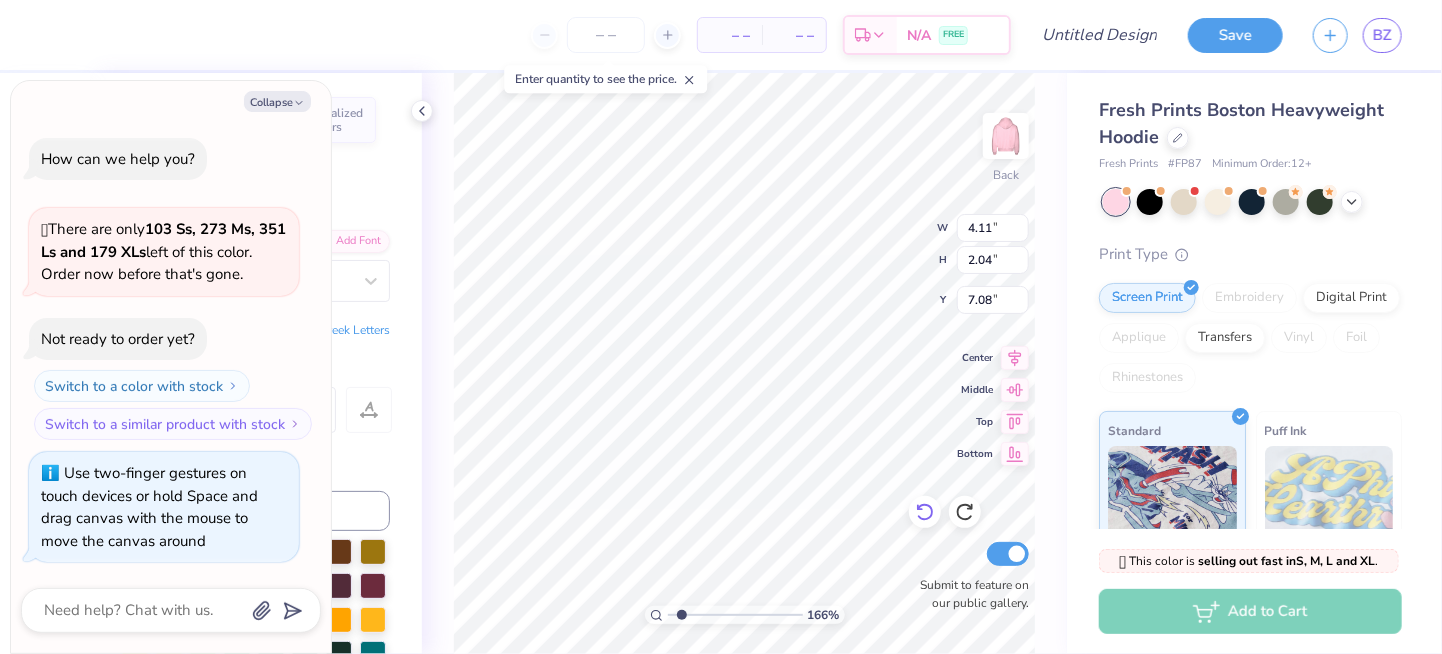 type on "x" 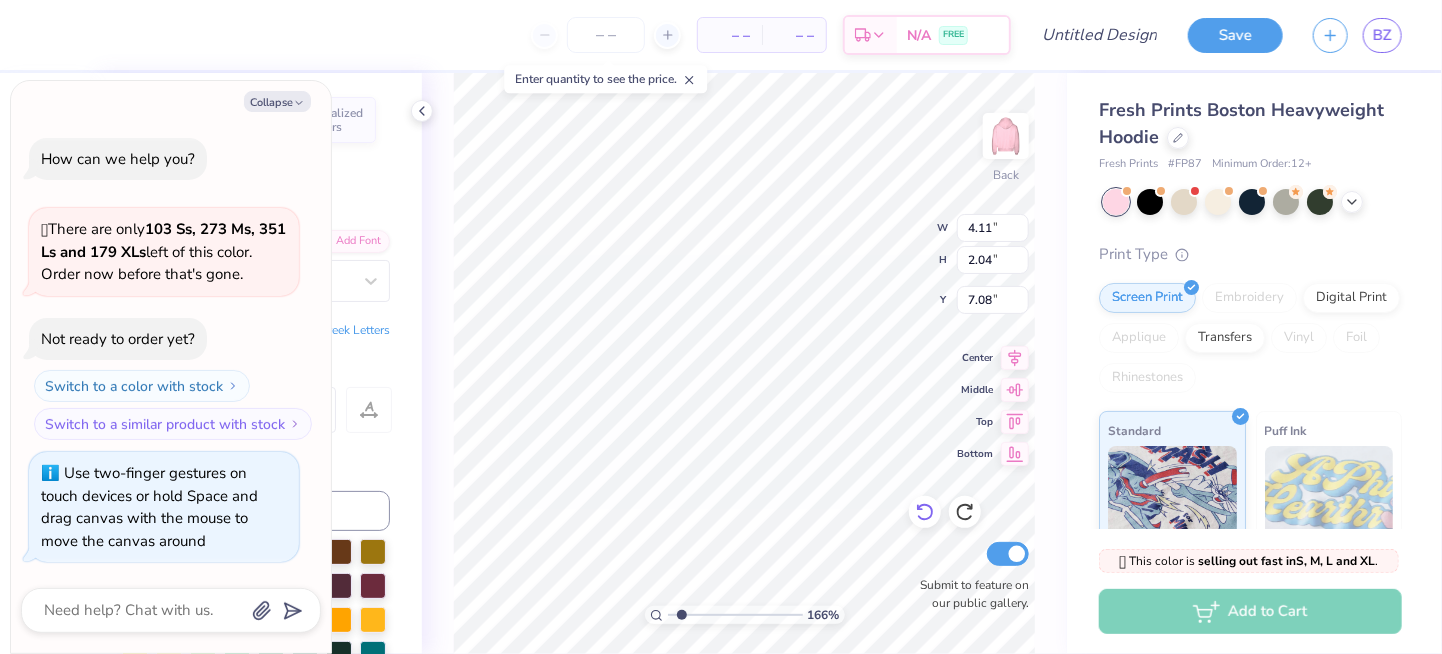 type on "x" 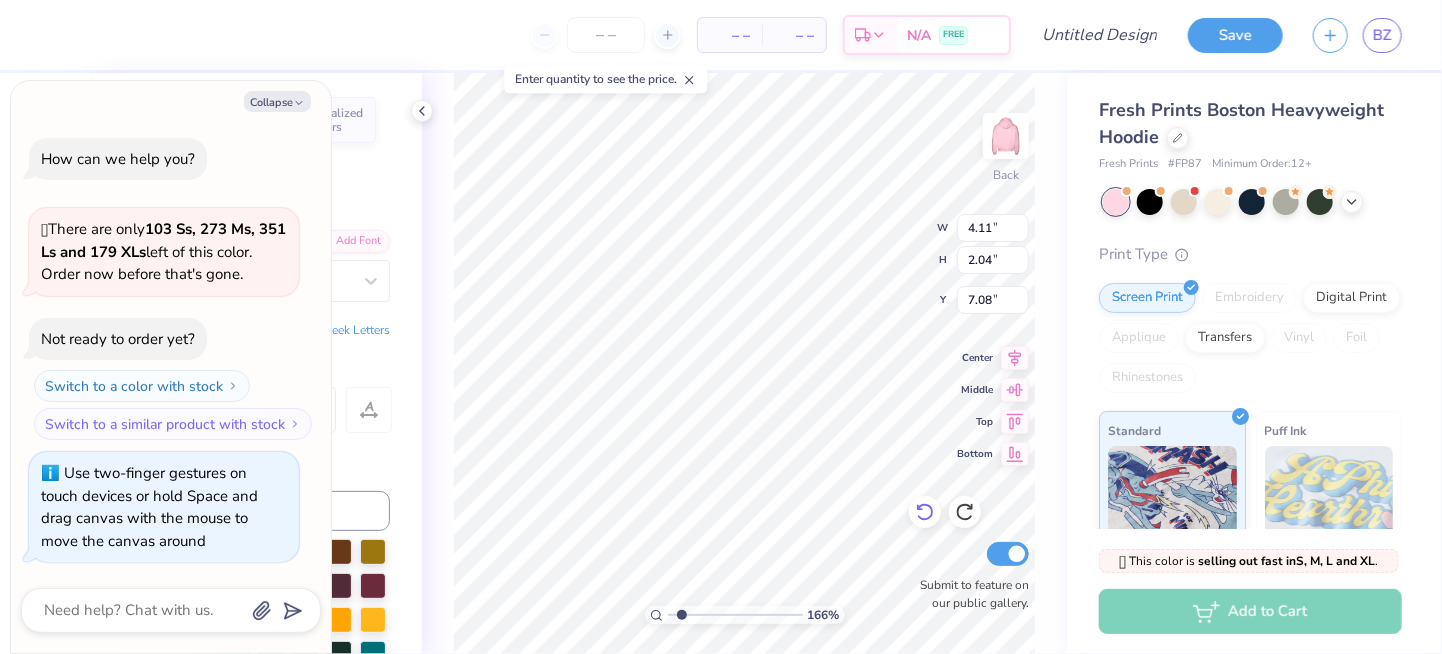 type on "x" 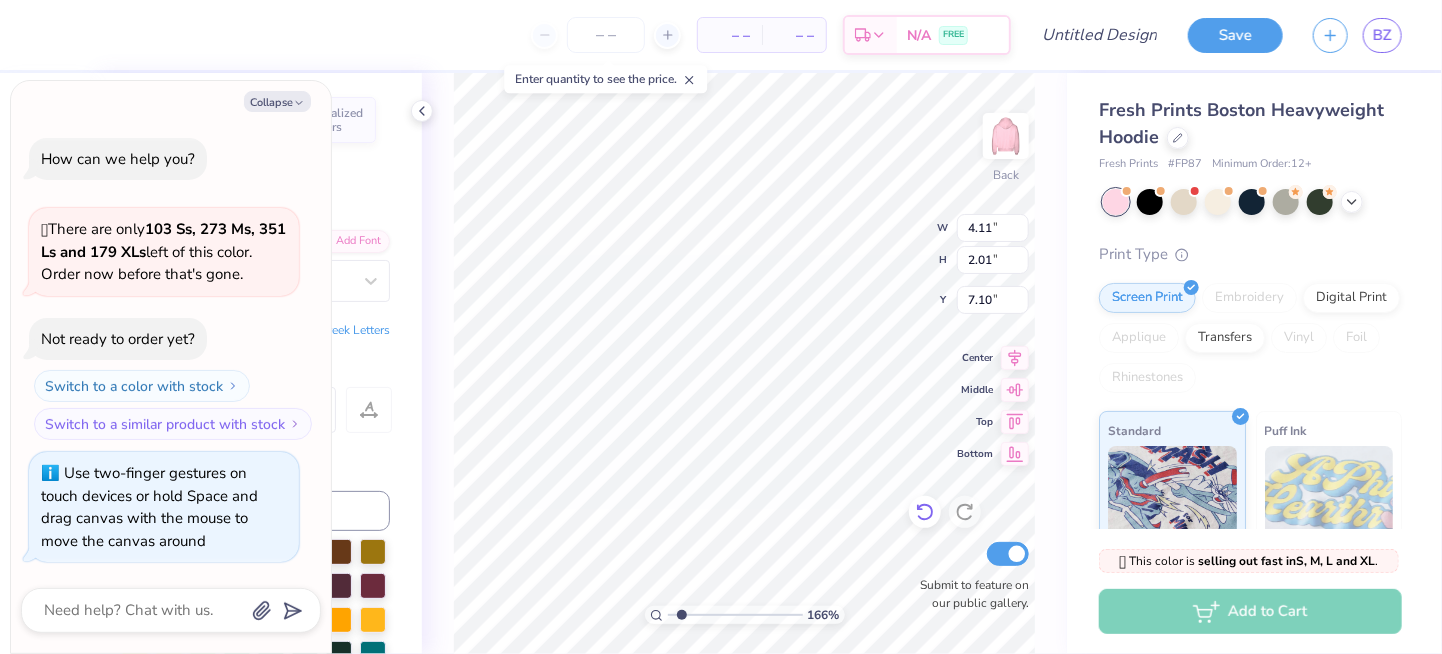 scroll, scrollTop: 16, scrollLeft: 2, axis: both 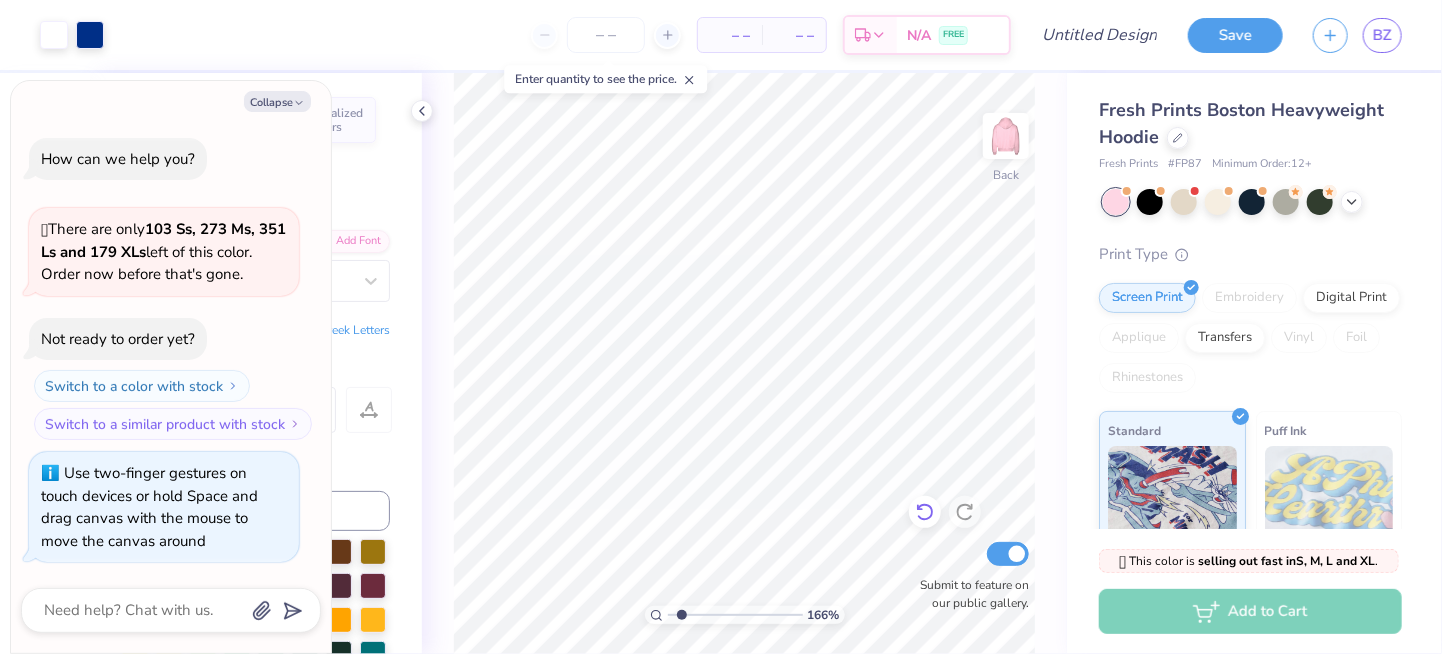 type on "x" 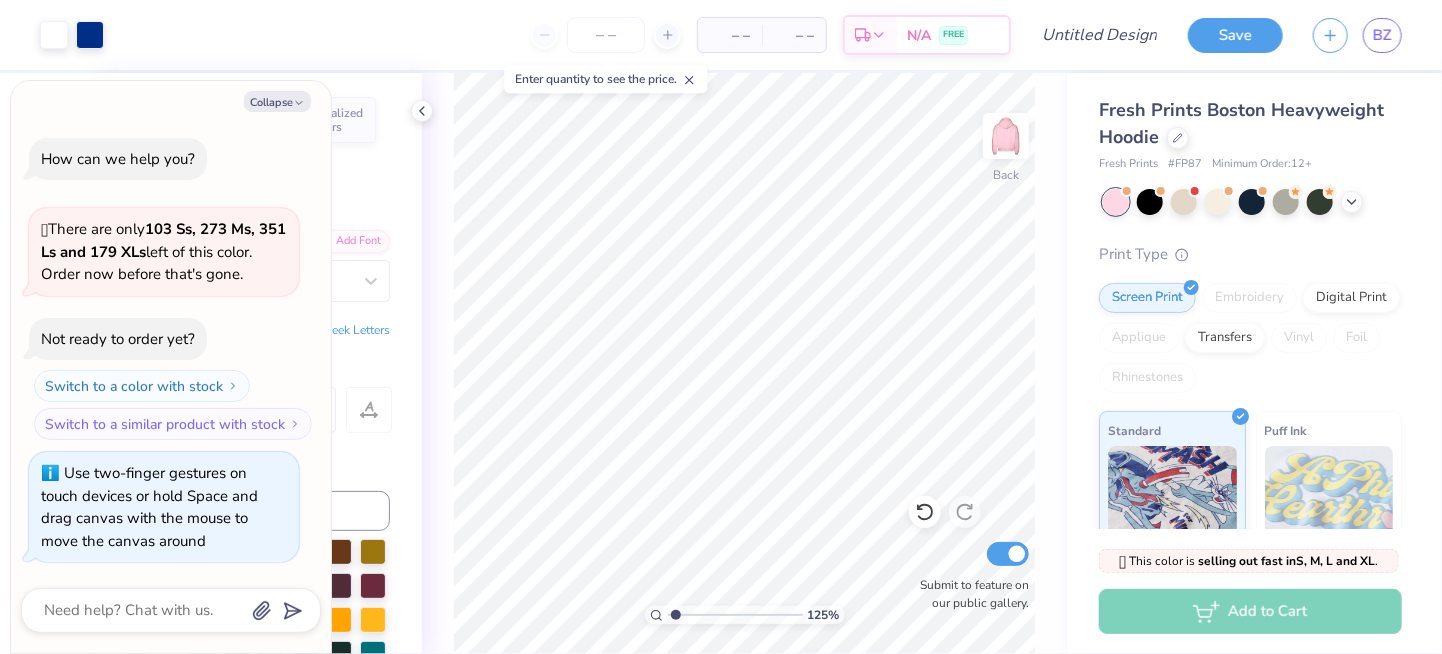 drag, startPoint x: 683, startPoint y: 621, endPoint x: 676, endPoint y: 609, distance: 13.892444 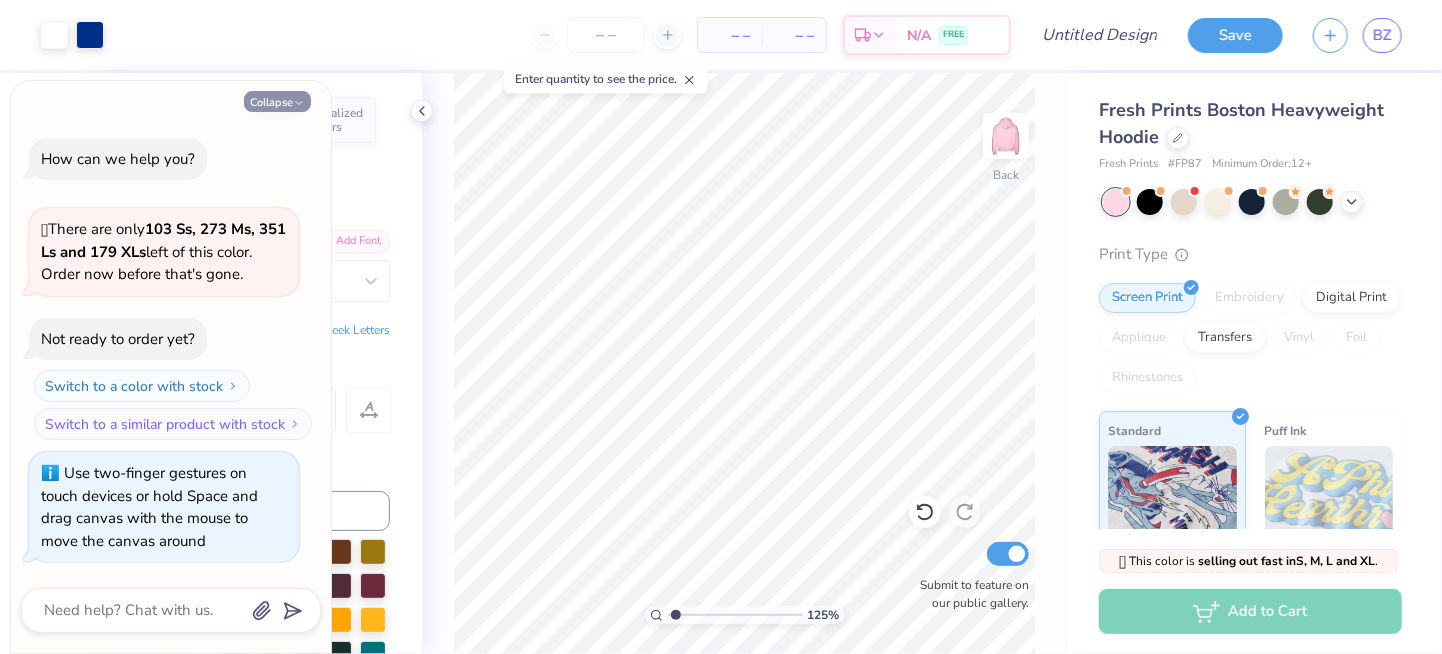 click on "Collapse" at bounding box center [277, 101] 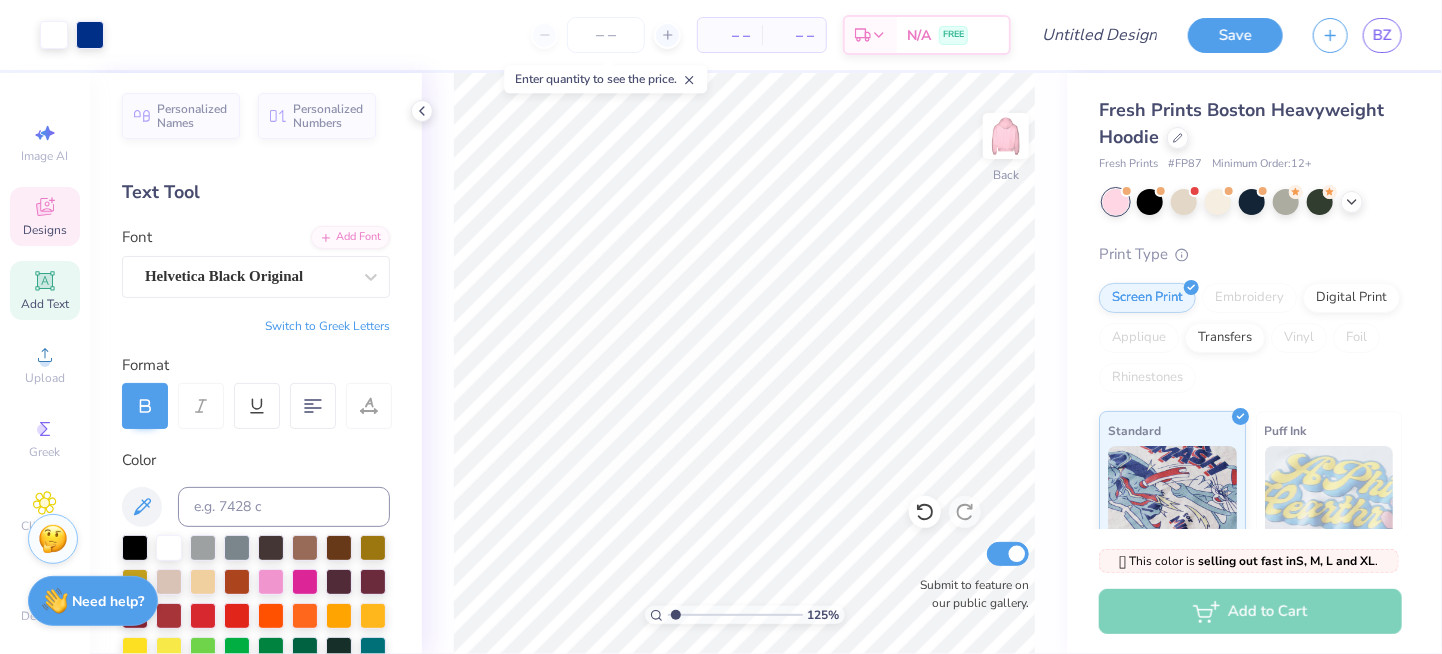 scroll, scrollTop: 0, scrollLeft: 0, axis: both 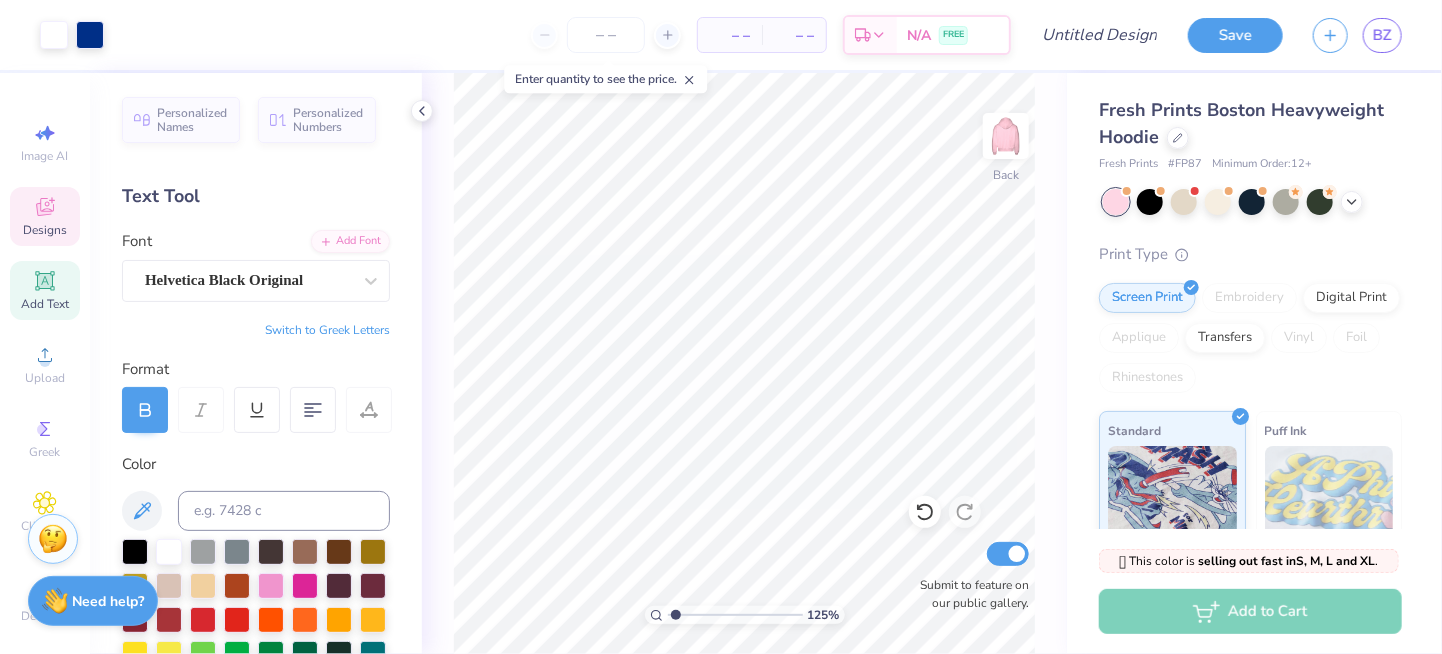 click 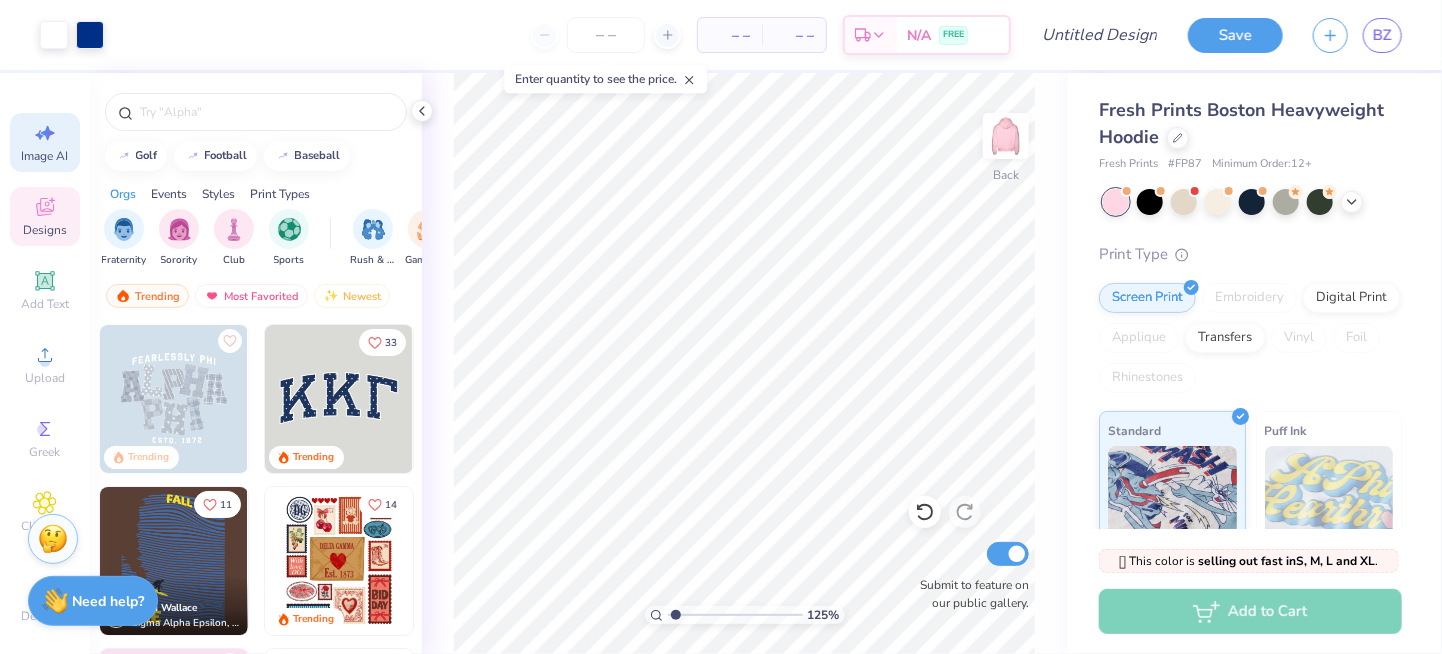 click on "Image AI" at bounding box center [45, 142] 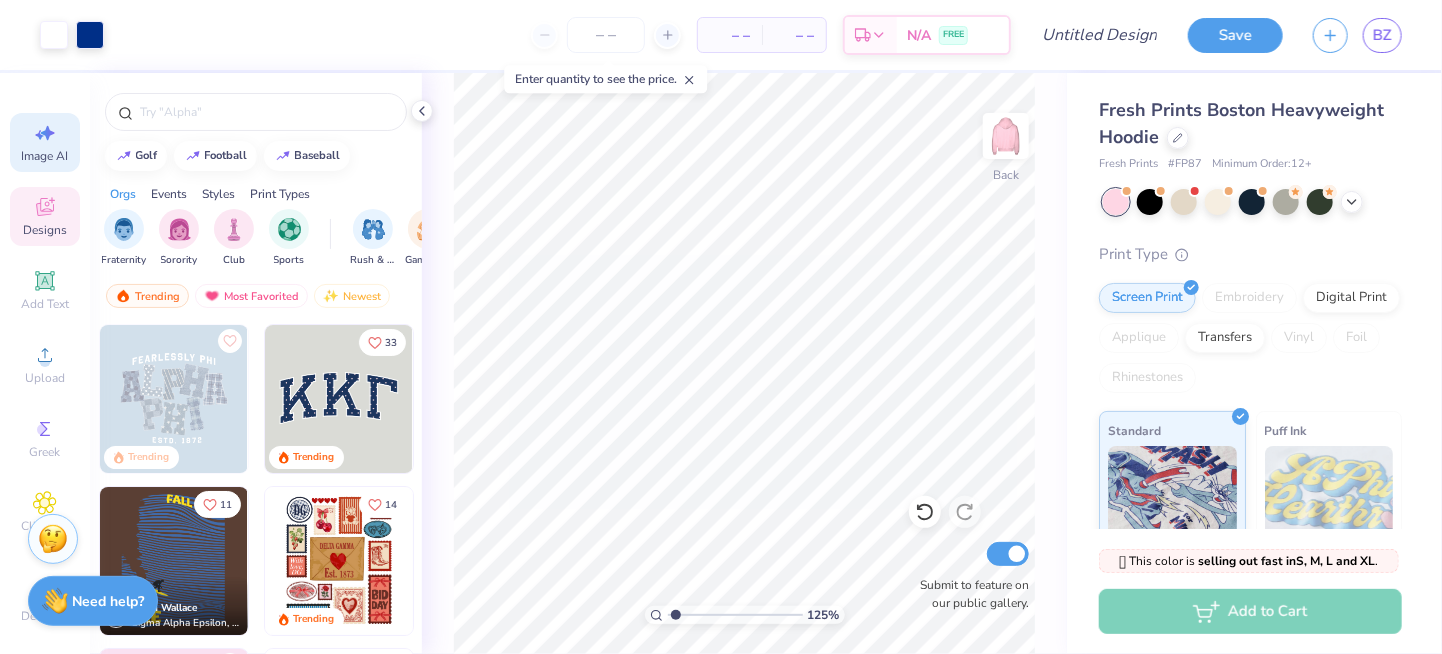 select on "4" 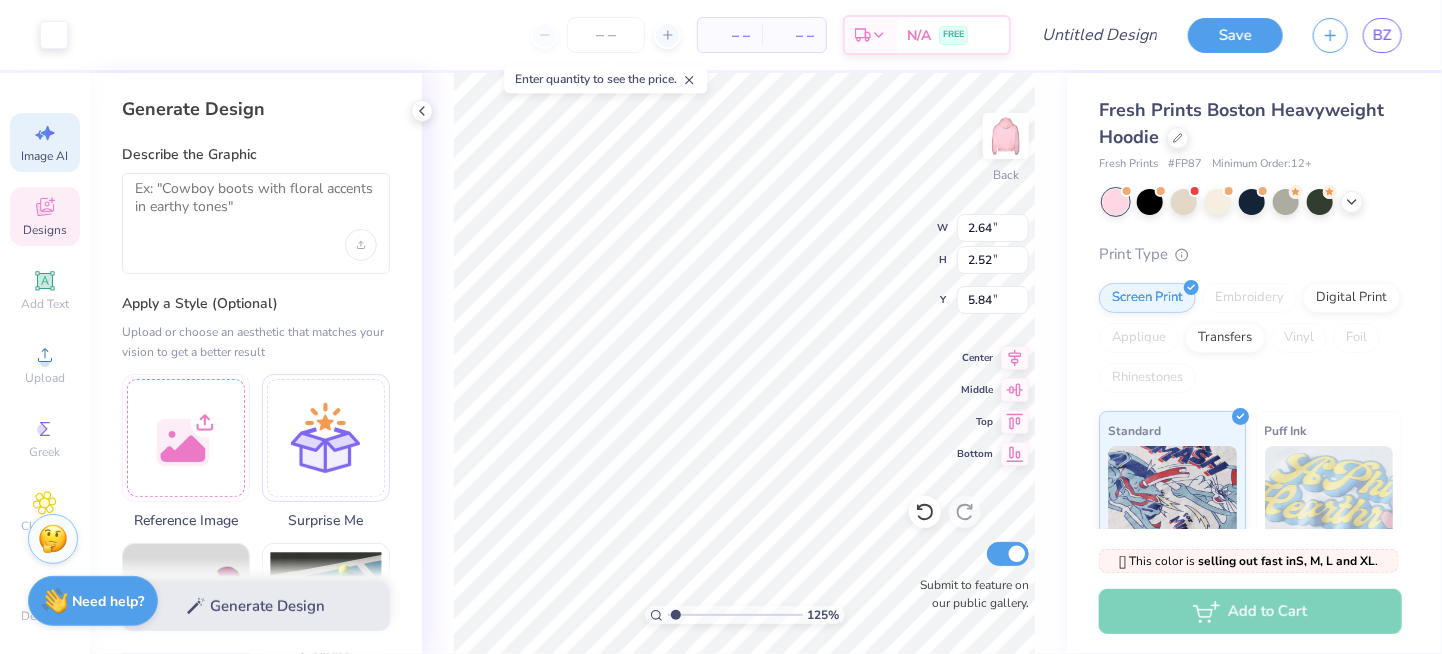 type on "5.84" 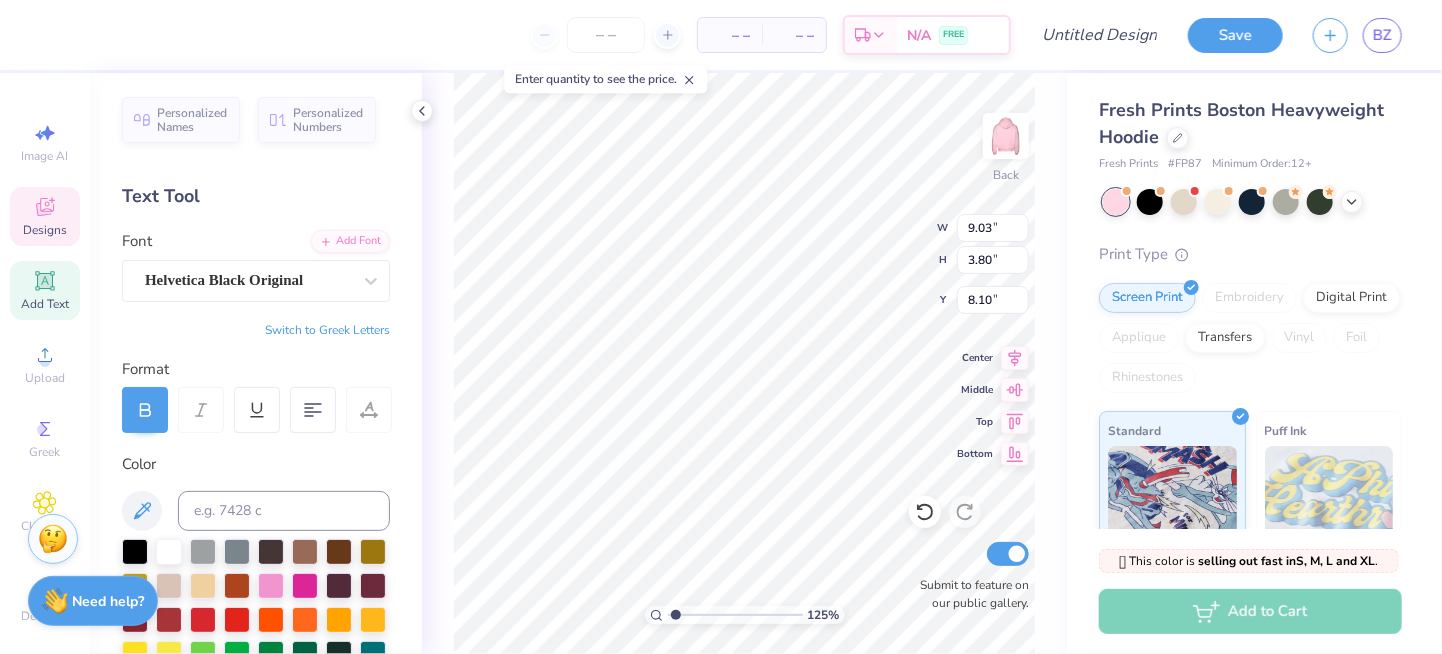 type on "8.10" 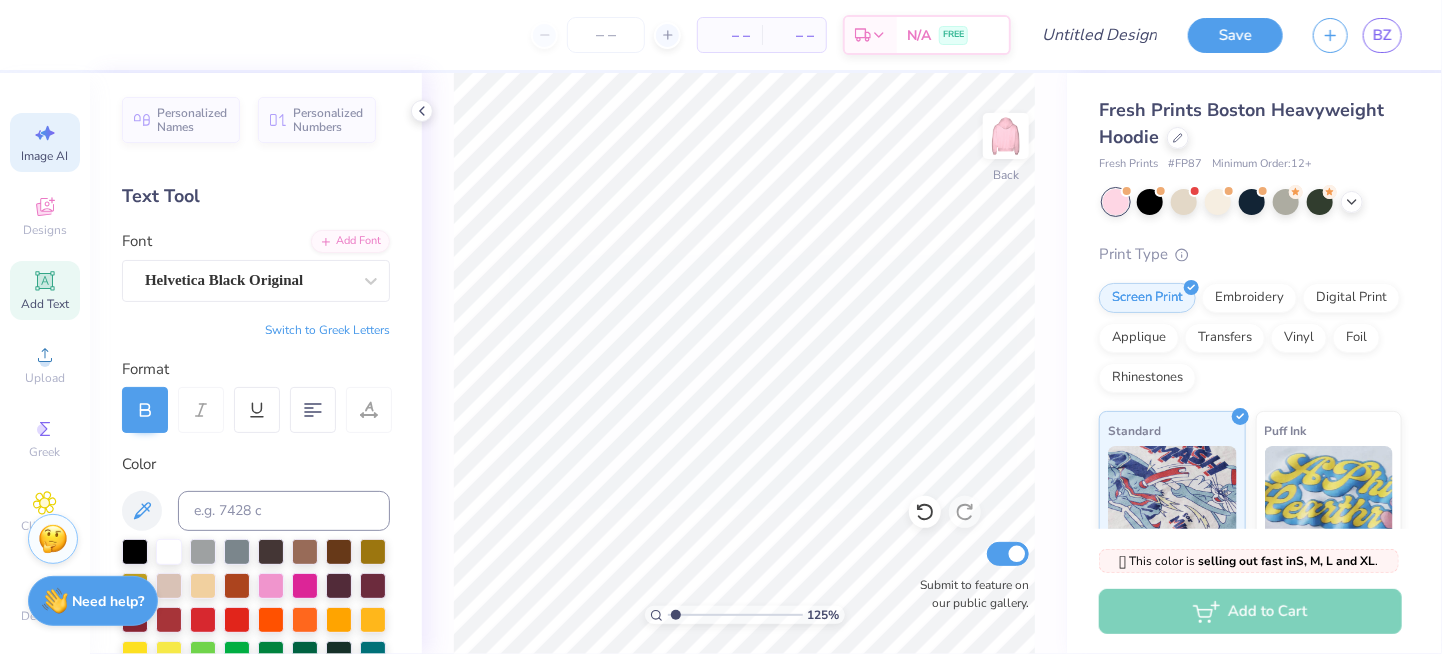 drag, startPoint x: 56, startPoint y: 147, endPoint x: 36, endPoint y: 131, distance: 25.612497 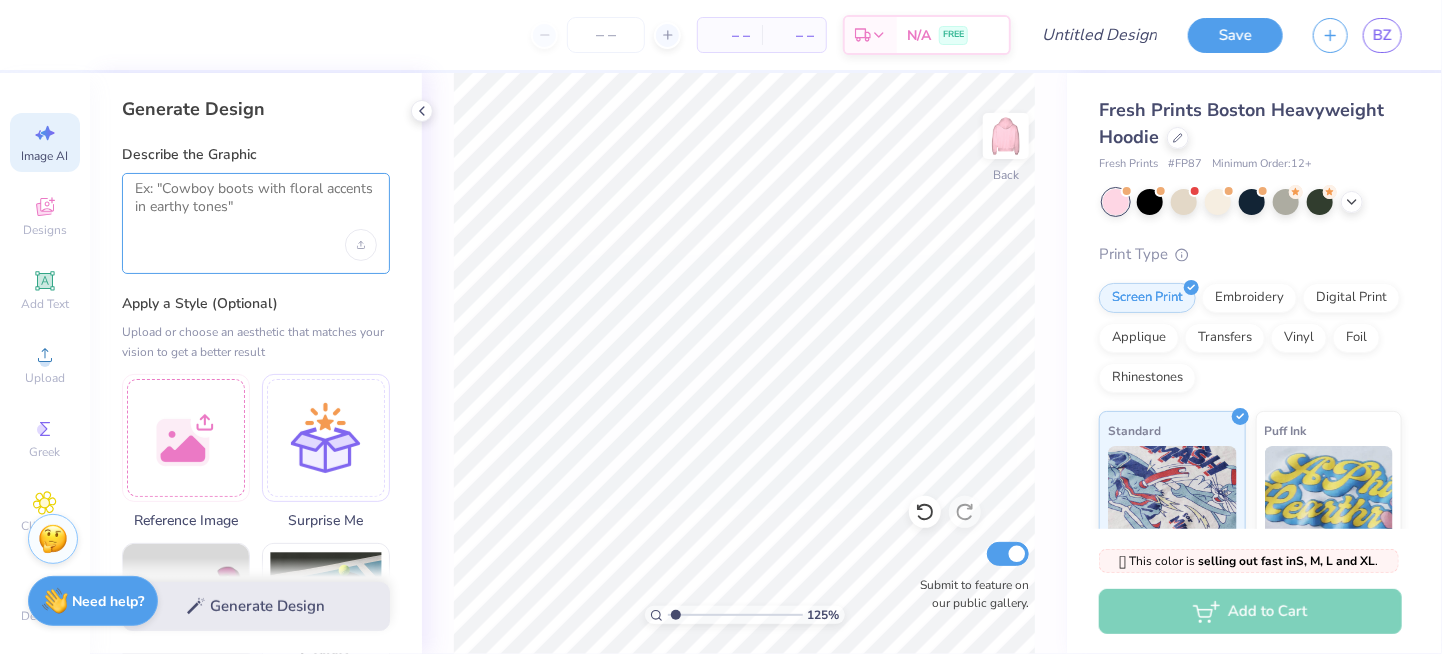 click at bounding box center (256, 205) 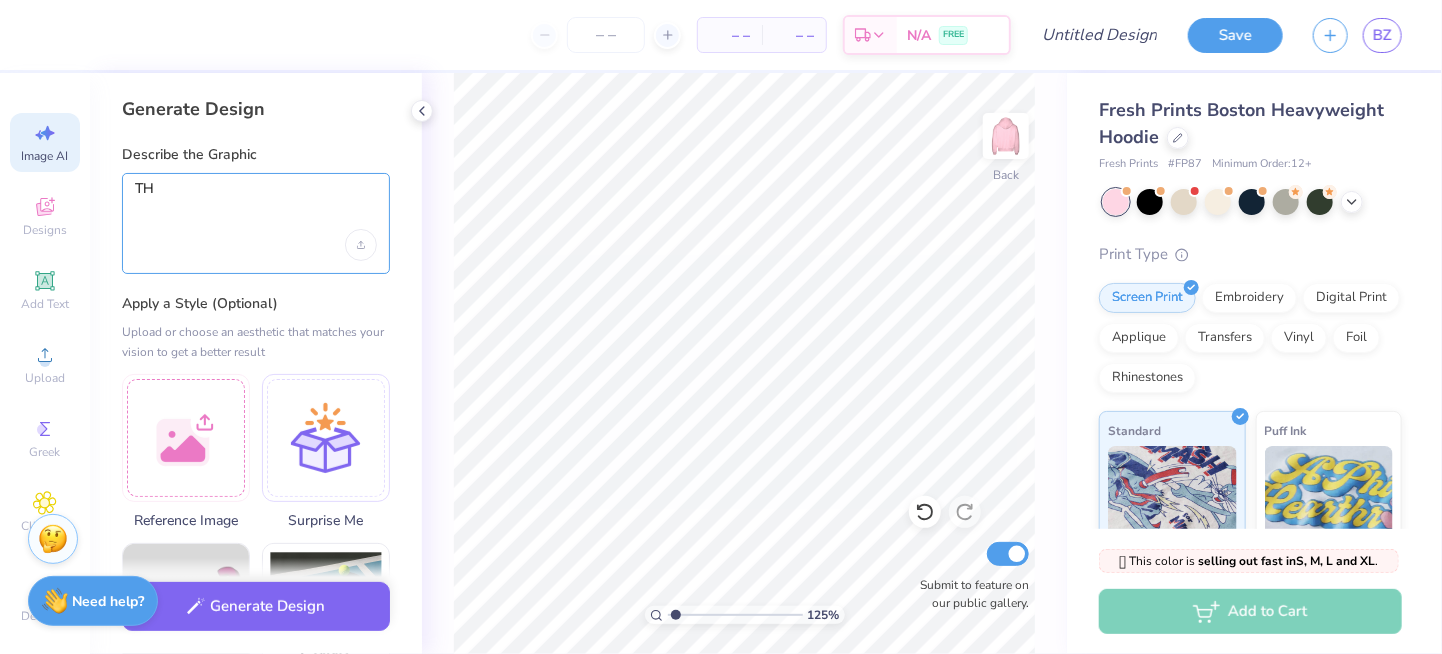 type on "T" 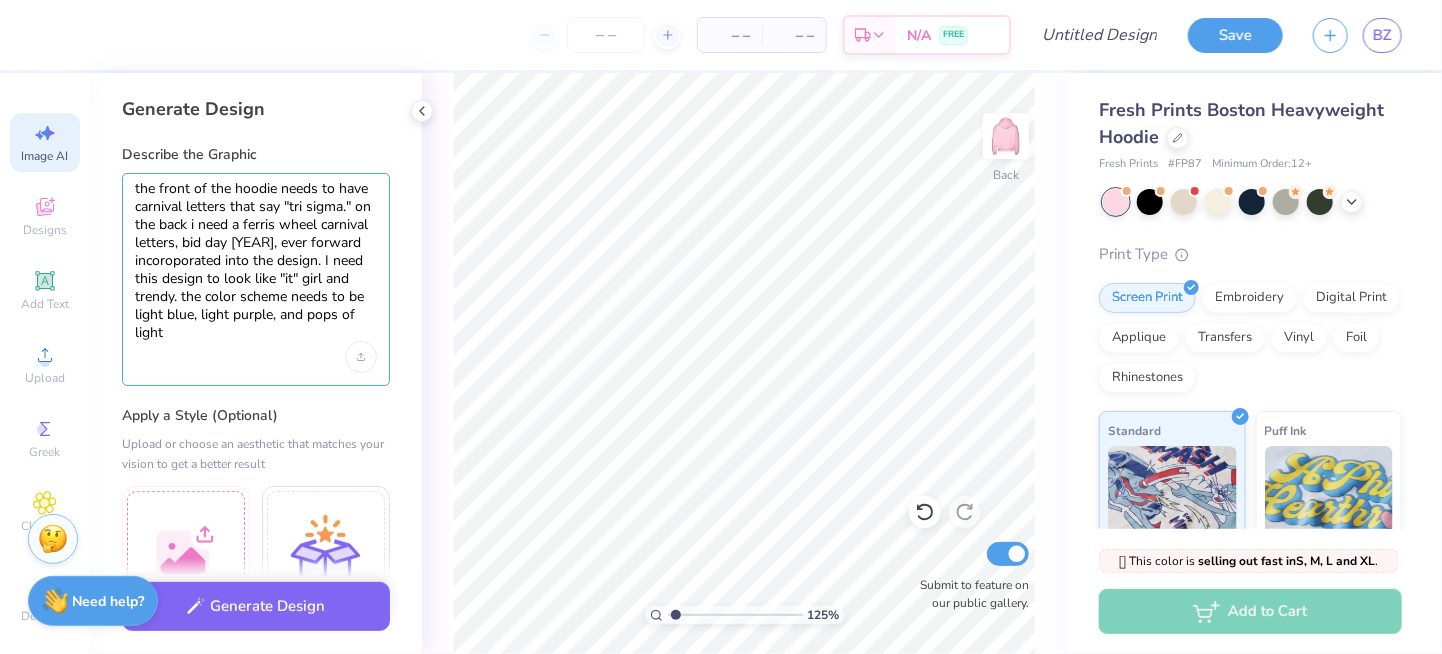 scroll, scrollTop: 0, scrollLeft: 0, axis: both 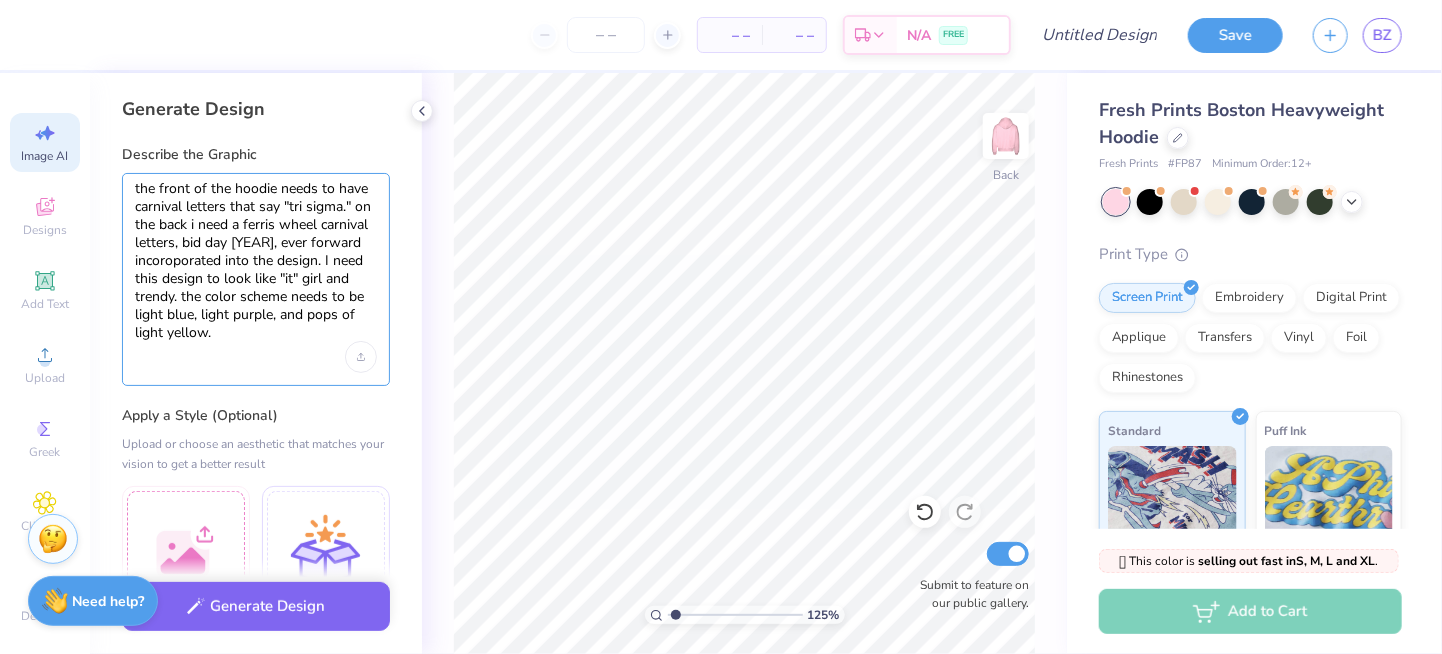 click on "the front of the hoodie needs to have carnival letters that say "tri sigma." on the back i need a ferris wheel carnival letters, bid day 2025, ever forward incoroporated into the design. I need this design to look like "it" girl and trendy. the color scheme needs to be light blue, light purple, and pops of light yellow." at bounding box center (256, 261) 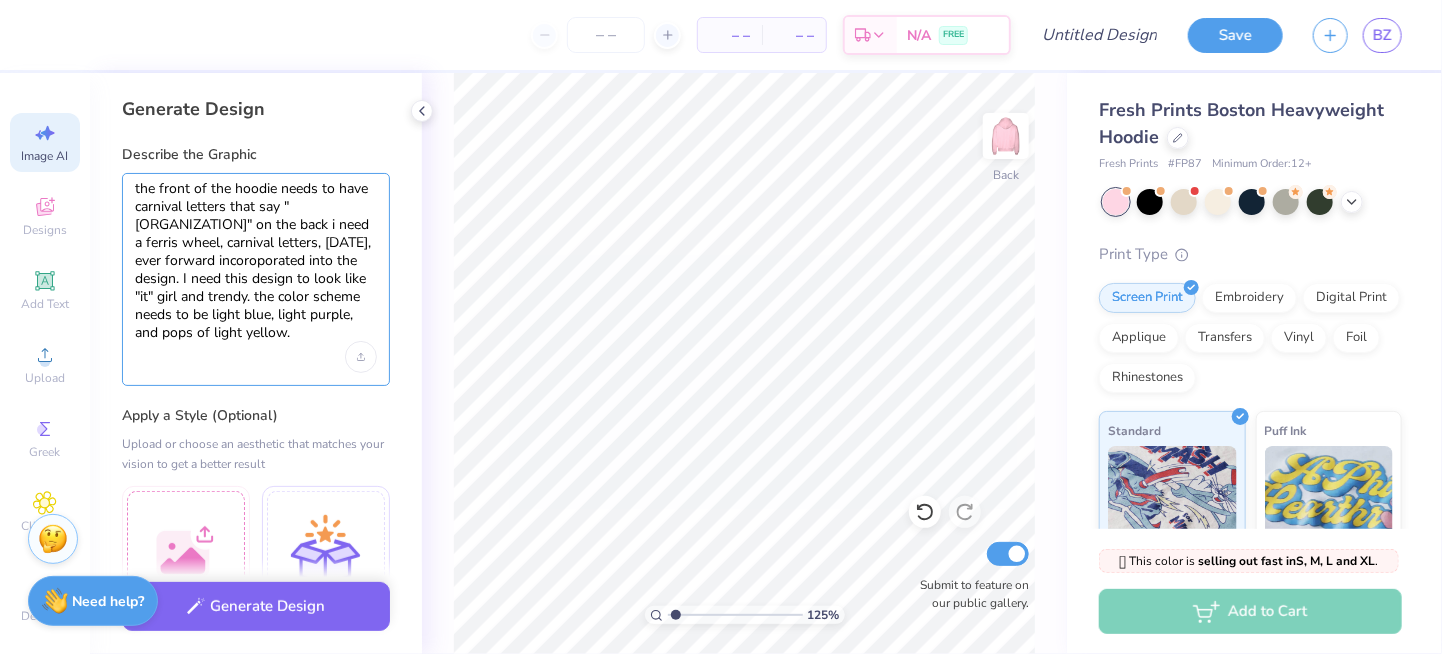 click on "the front of the hoodie needs to have carnival letters that say "tri sigma." on the back i need a ferris wheel, carnival letters, bid day 2025, ever forward incoroporated into the design. I need this design to look like "it" girl and trendy. the color scheme needs to be light blue, light purple, and pops of light yellow." at bounding box center [256, 261] 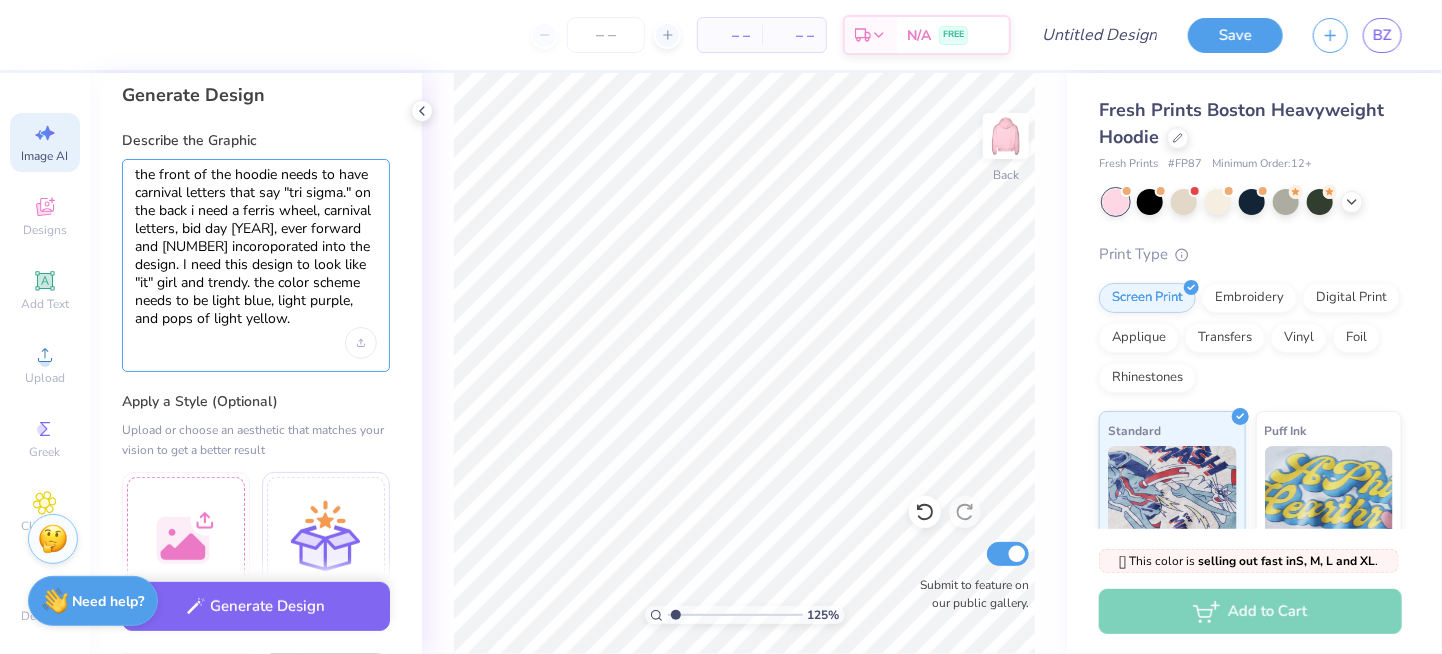 scroll, scrollTop: 10, scrollLeft: 0, axis: vertical 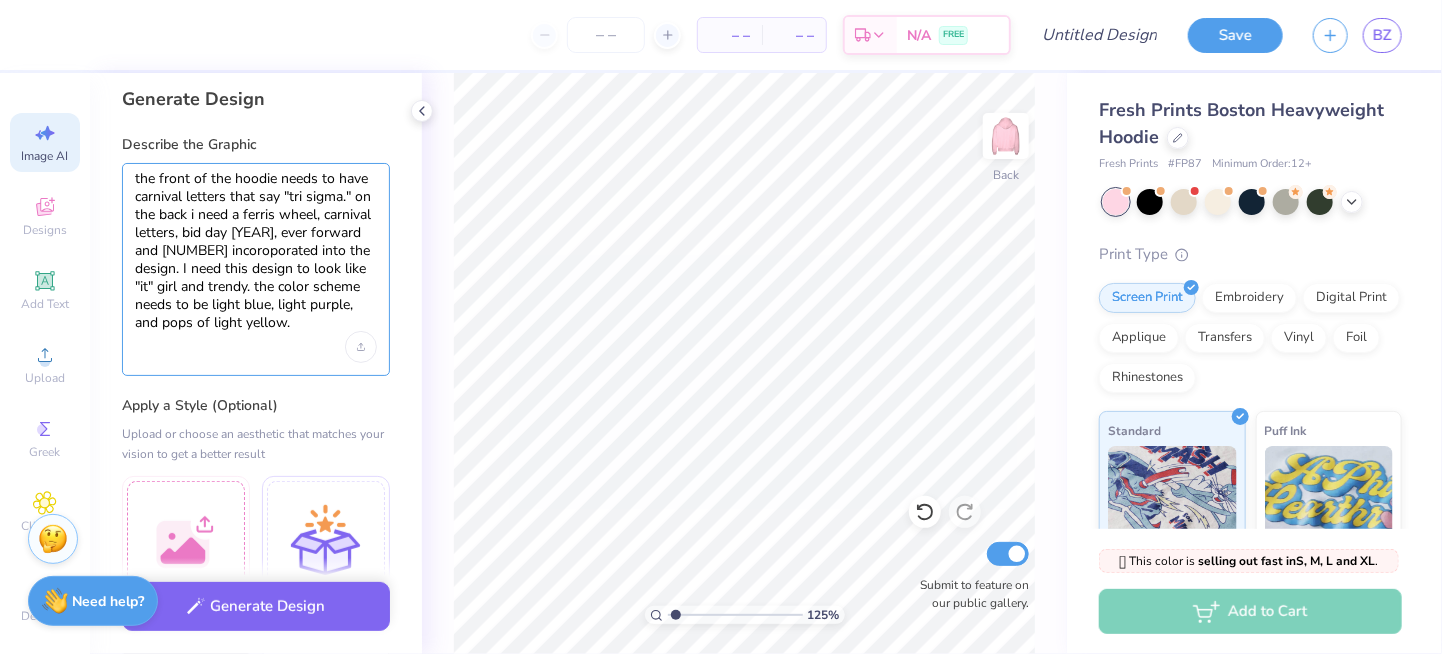 click on "the front of the hoodie needs to have carnival letters that say "tri sigma." on the back i need a ferris wheel, carnival letters, bid day 2025, ever forward and 1898  incoroporated into the design. I need this design to look like "it" girl and trendy. the color scheme needs to be light blue, light purple, and pops of light yellow." at bounding box center (256, 251) 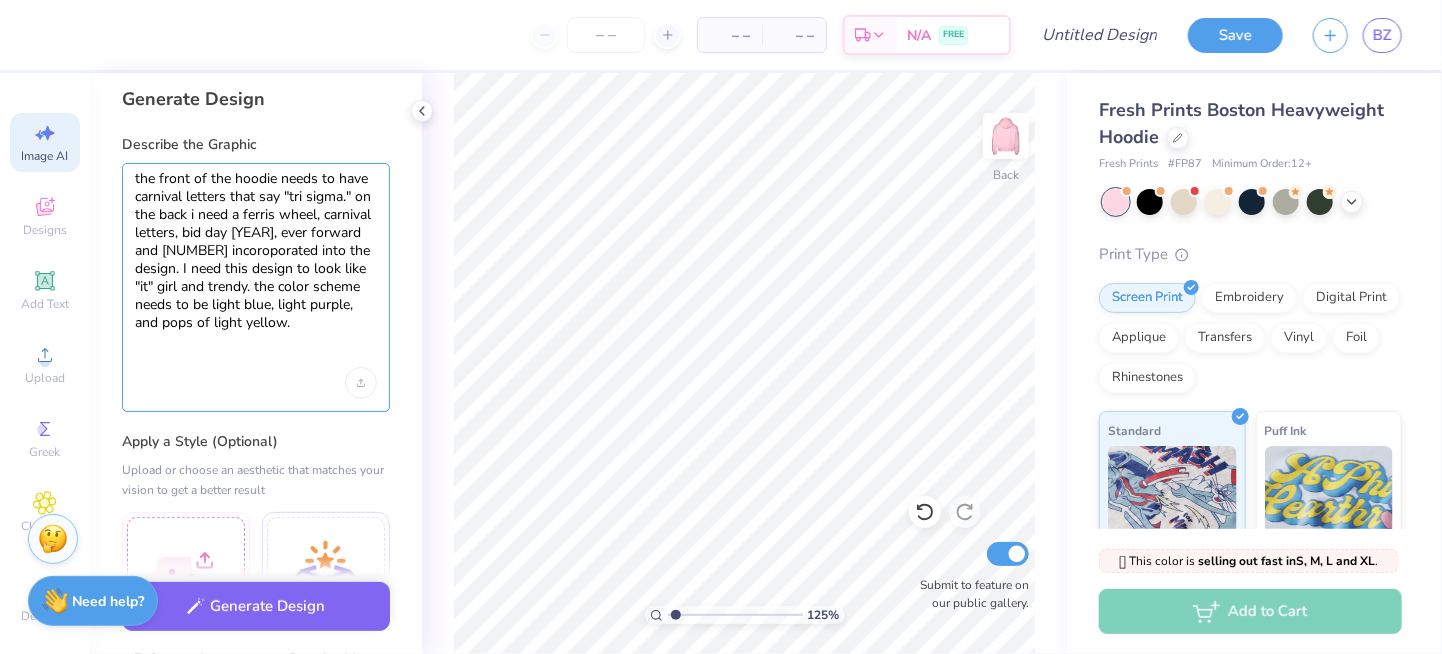 type on "the front of the hoodie needs to have carnival letters that say "tri sigma." on the back i need a ferris wheel, carnival letters, bid day 2025, ever forward and 1898  incoroporated into the design. I need this design to look like "it" girl and trendy. the color scheme needs to be light blue, light purple, and pops of light yellow." 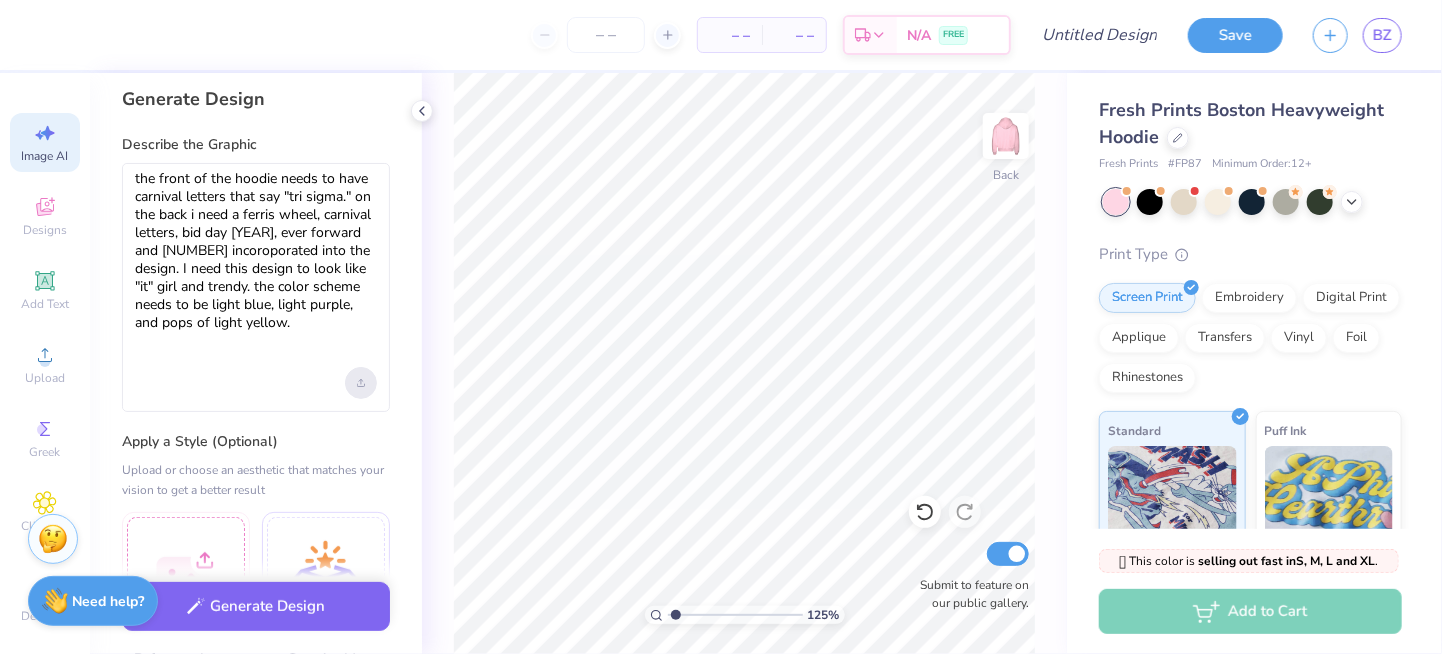 click at bounding box center [361, 383] 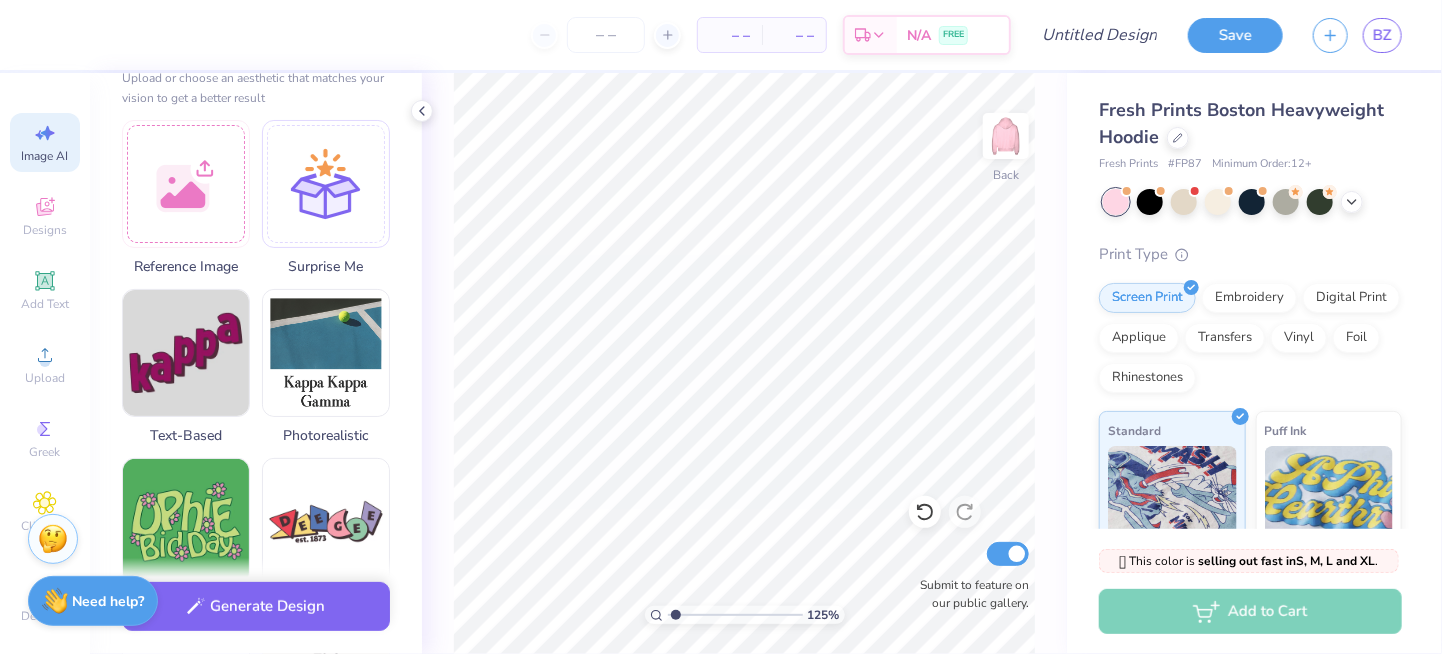scroll, scrollTop: 399, scrollLeft: 0, axis: vertical 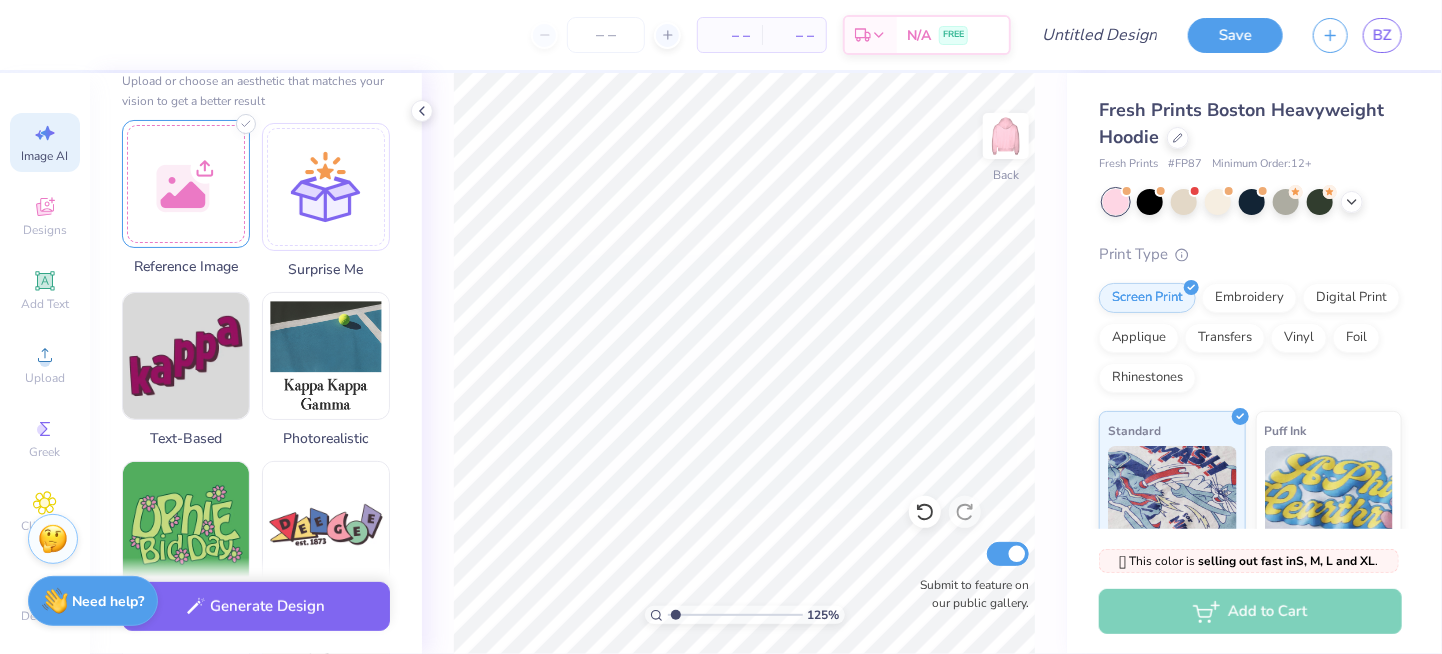 click at bounding box center [186, 184] 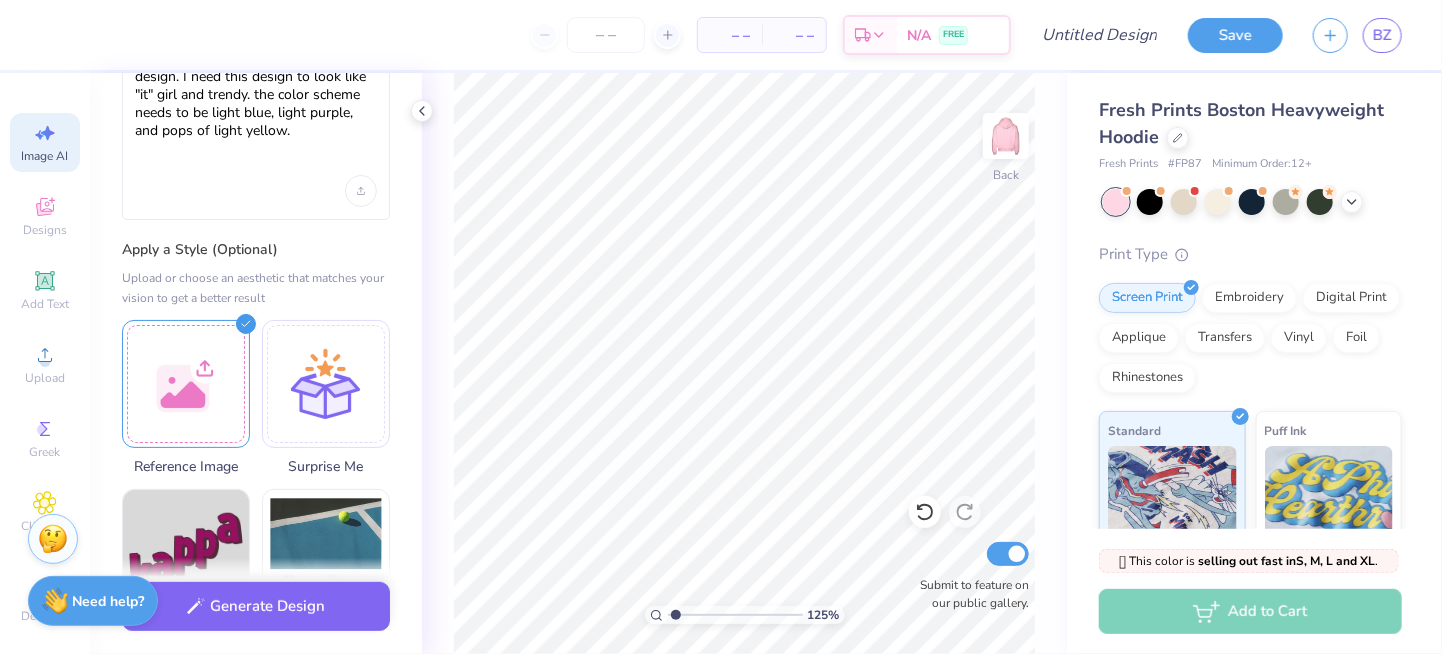 scroll, scrollTop: 200, scrollLeft: 0, axis: vertical 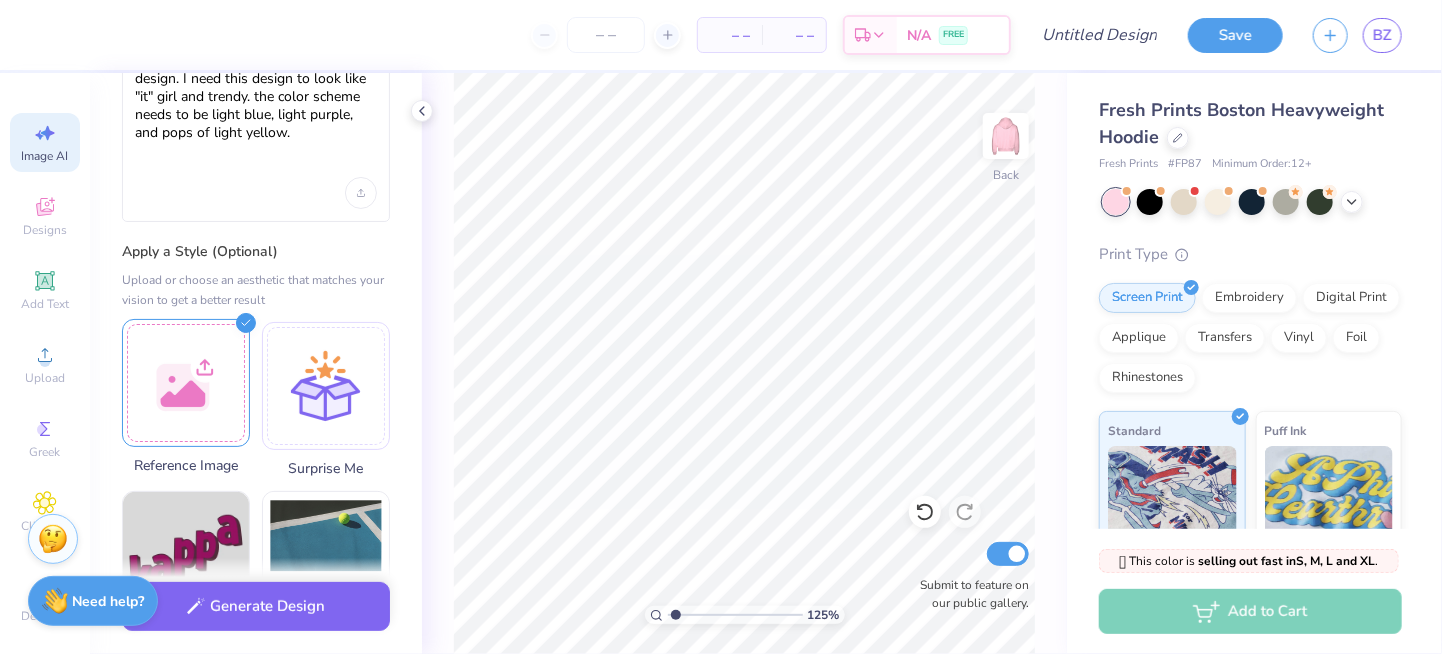click 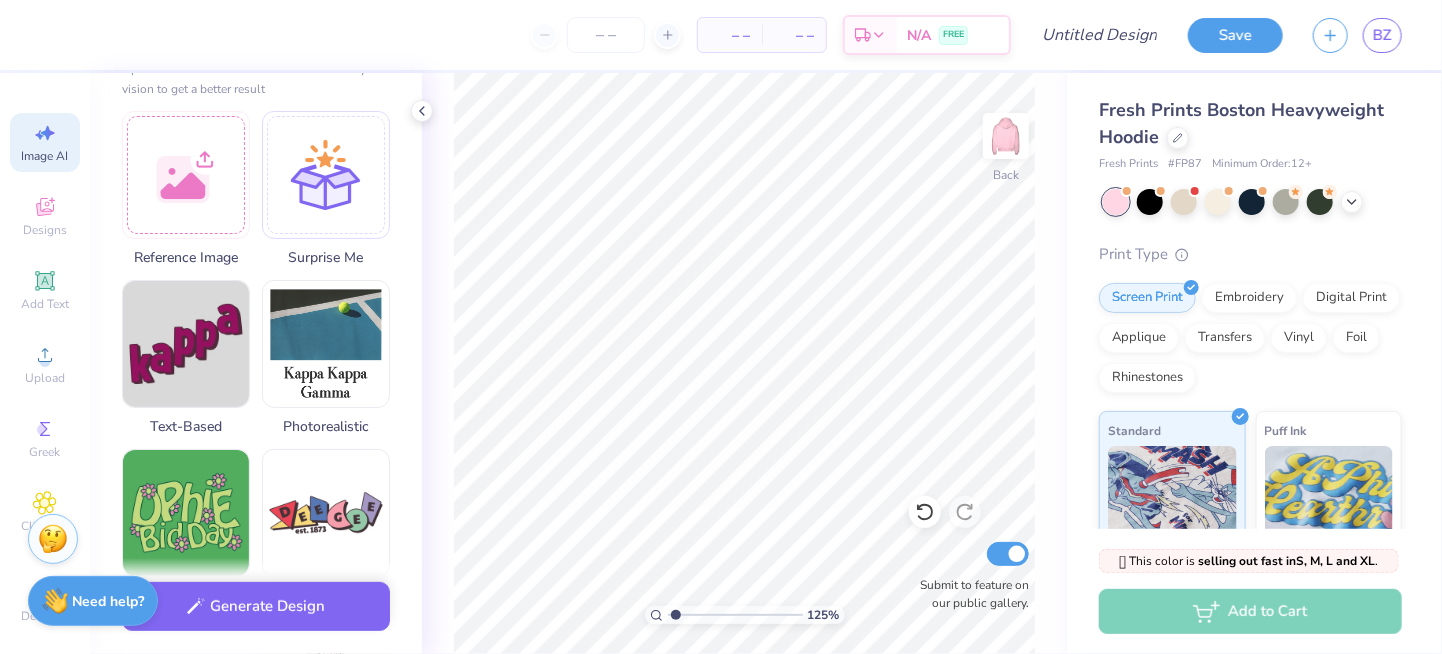 scroll, scrollTop: 408, scrollLeft: 0, axis: vertical 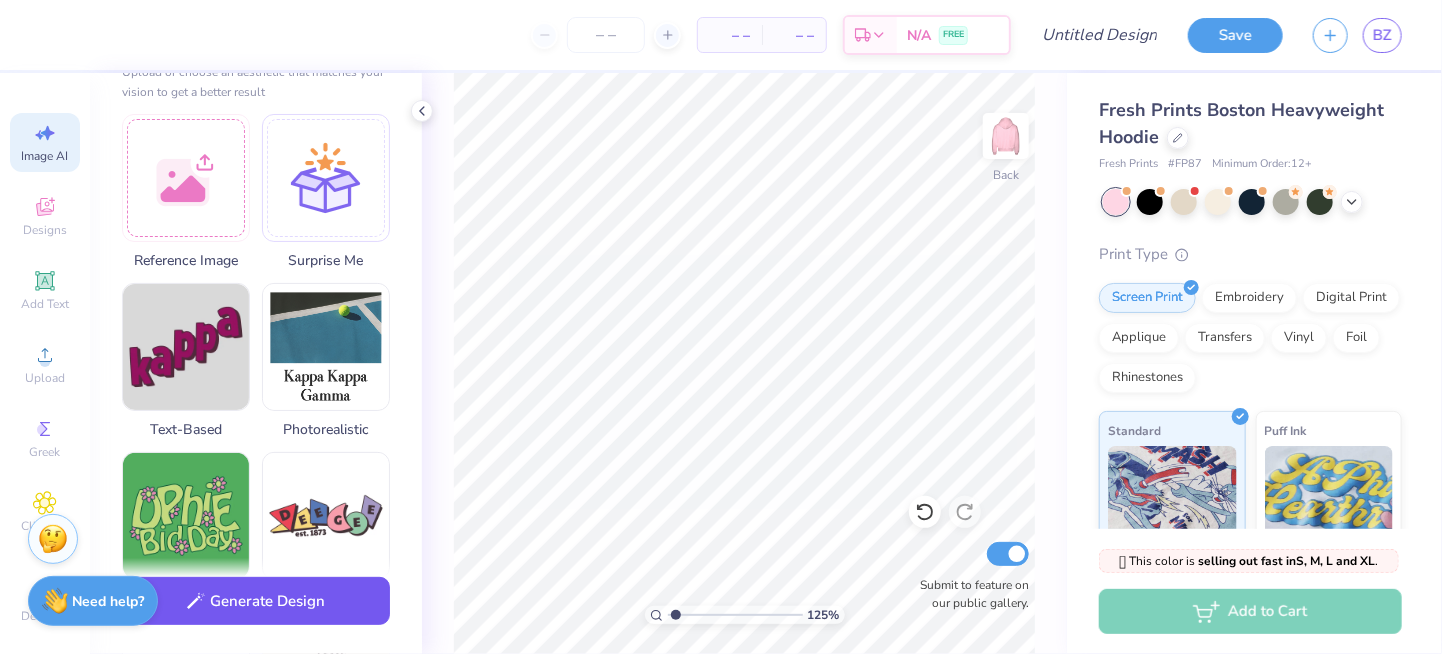 click on "Generate Design" at bounding box center (256, 601) 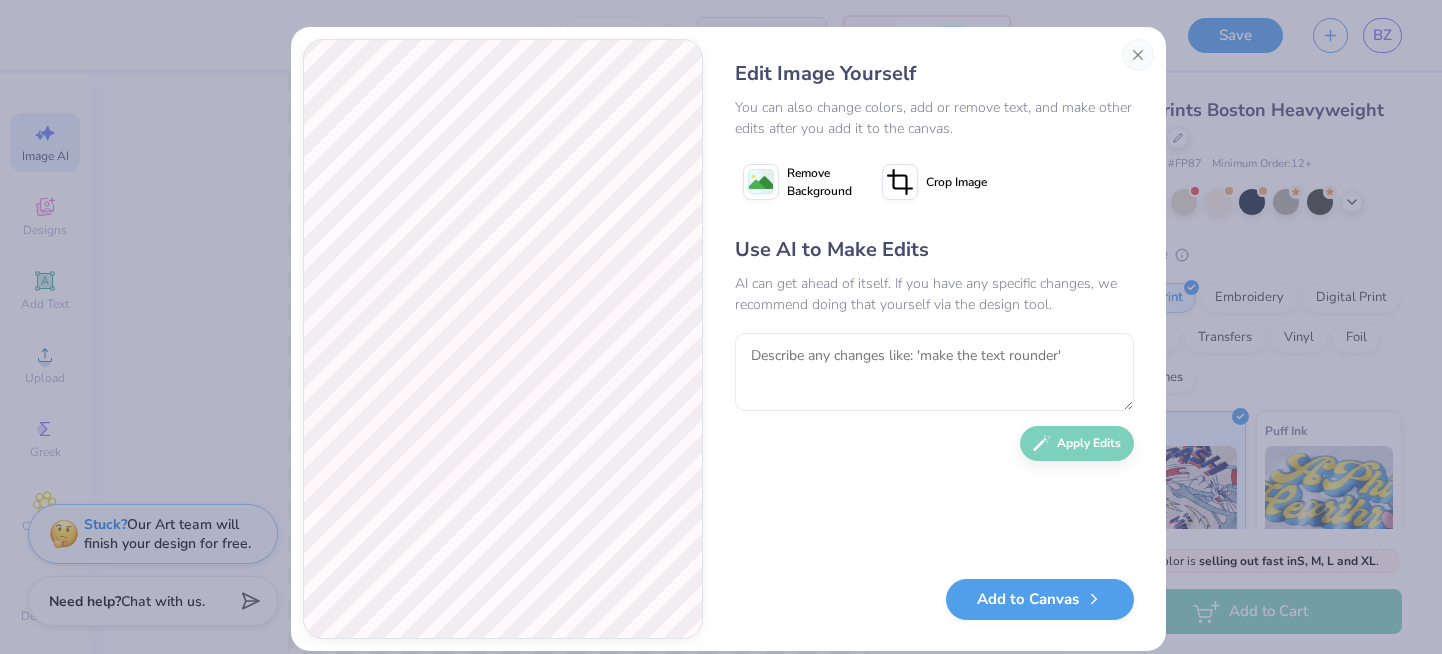scroll, scrollTop: 0, scrollLeft: 0, axis: both 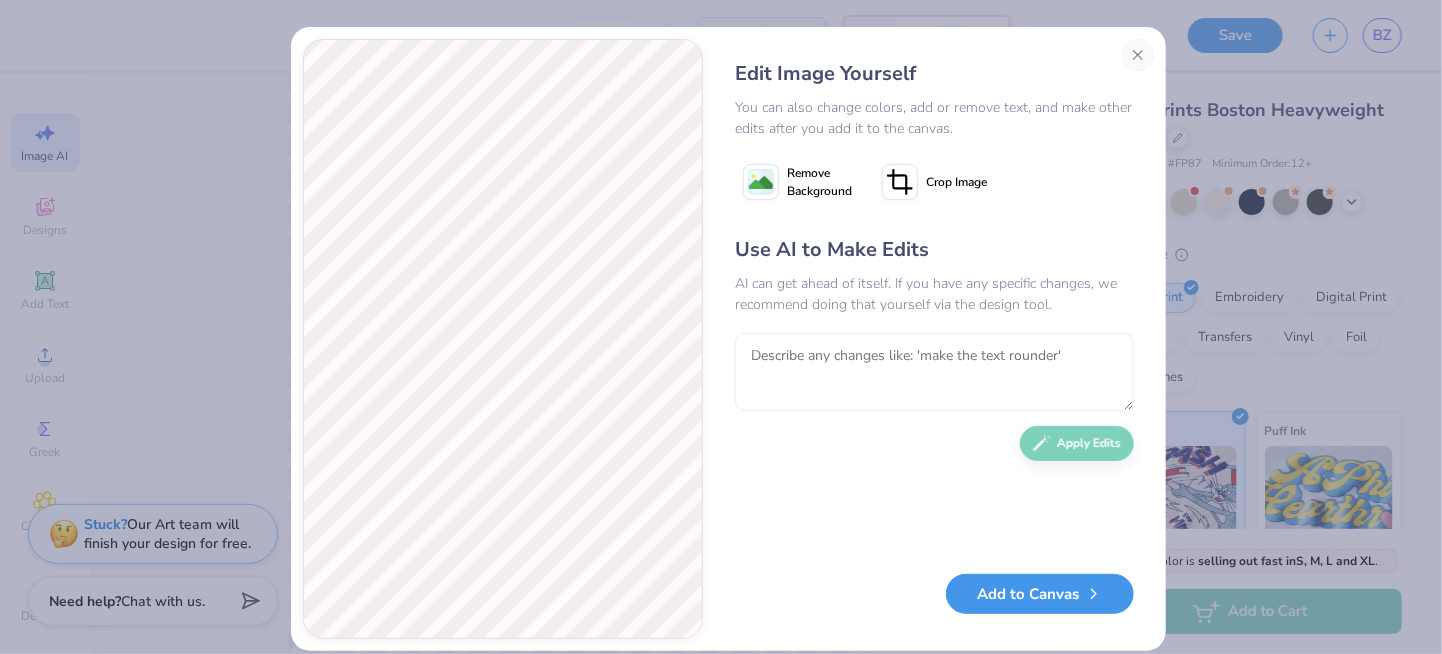 click on "Add to Canvas" at bounding box center (1040, 594) 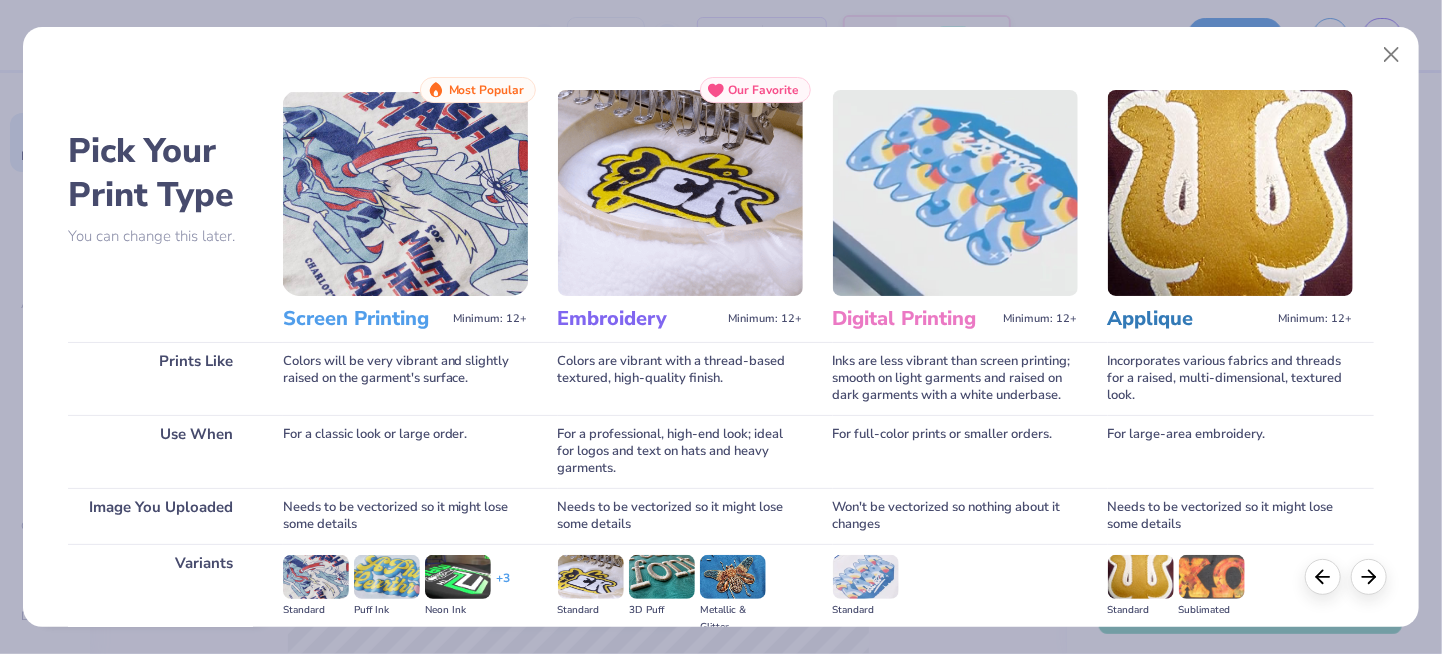 click at bounding box center [405, 193] 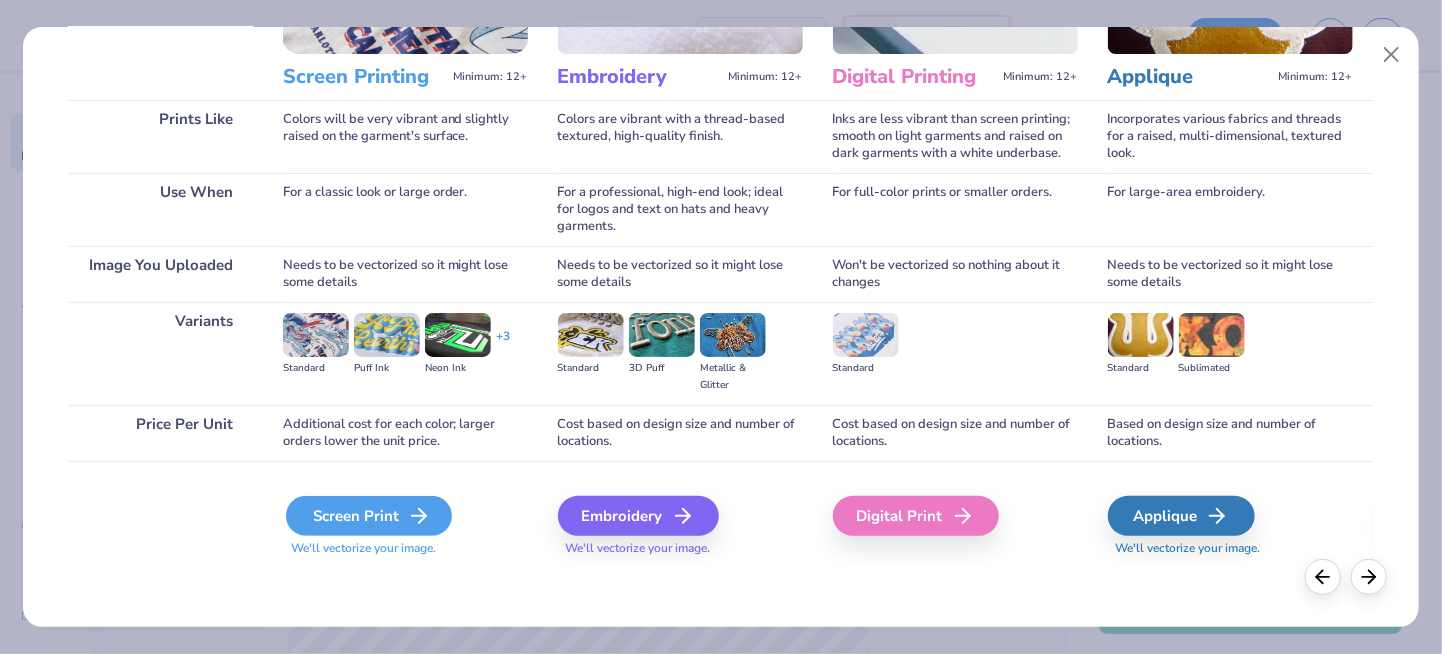 click on "Screen Print" at bounding box center (369, 516) 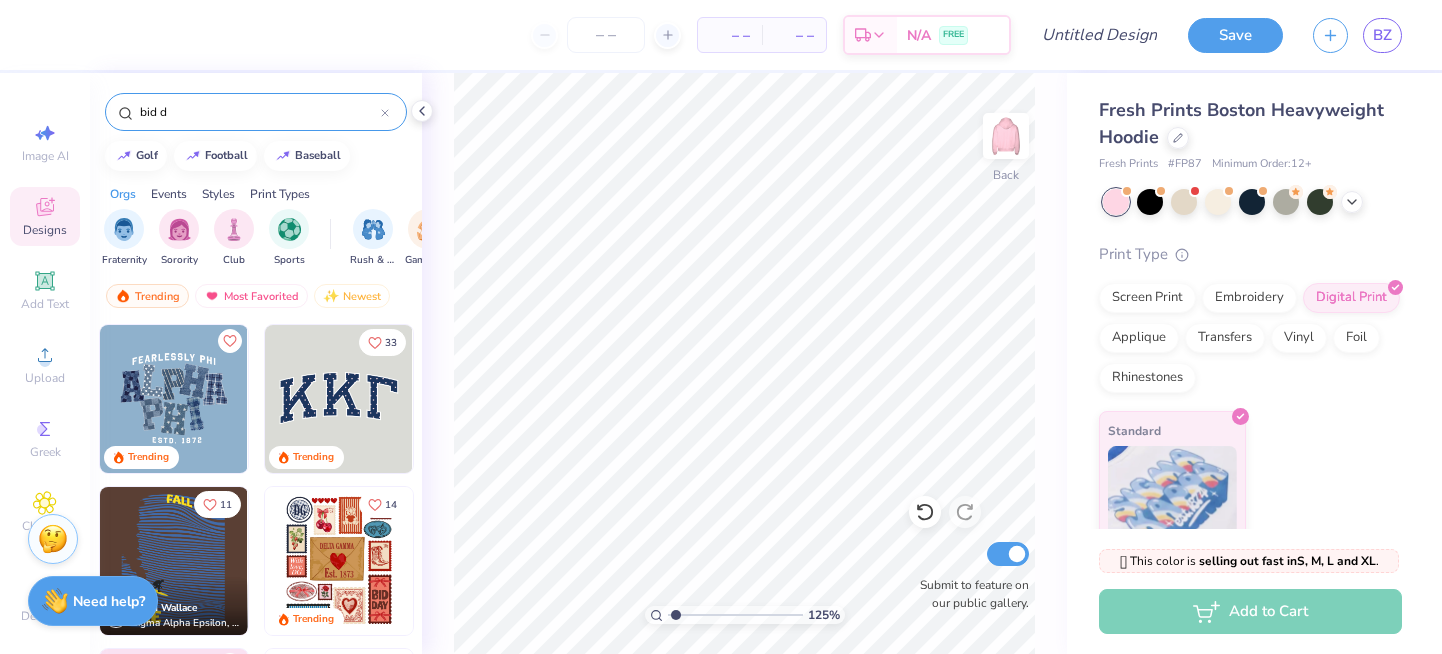 scroll, scrollTop: 0, scrollLeft: 0, axis: both 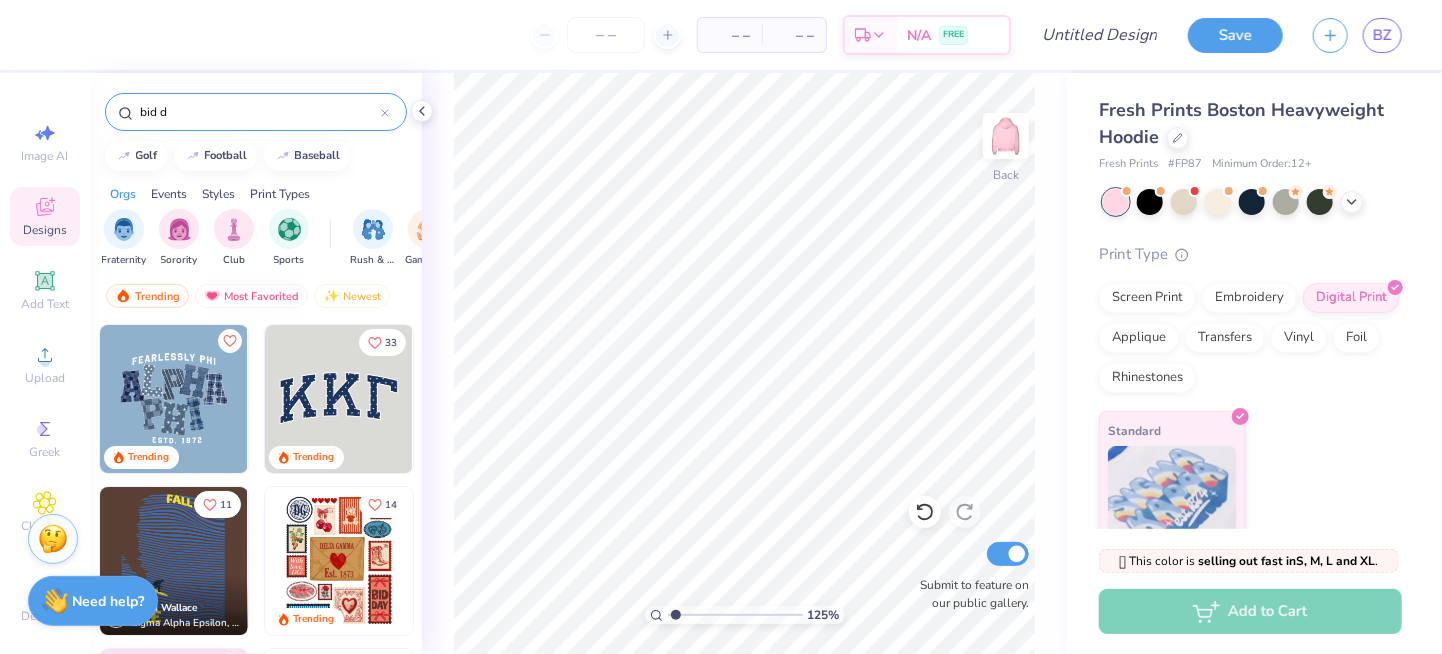type on "bid da" 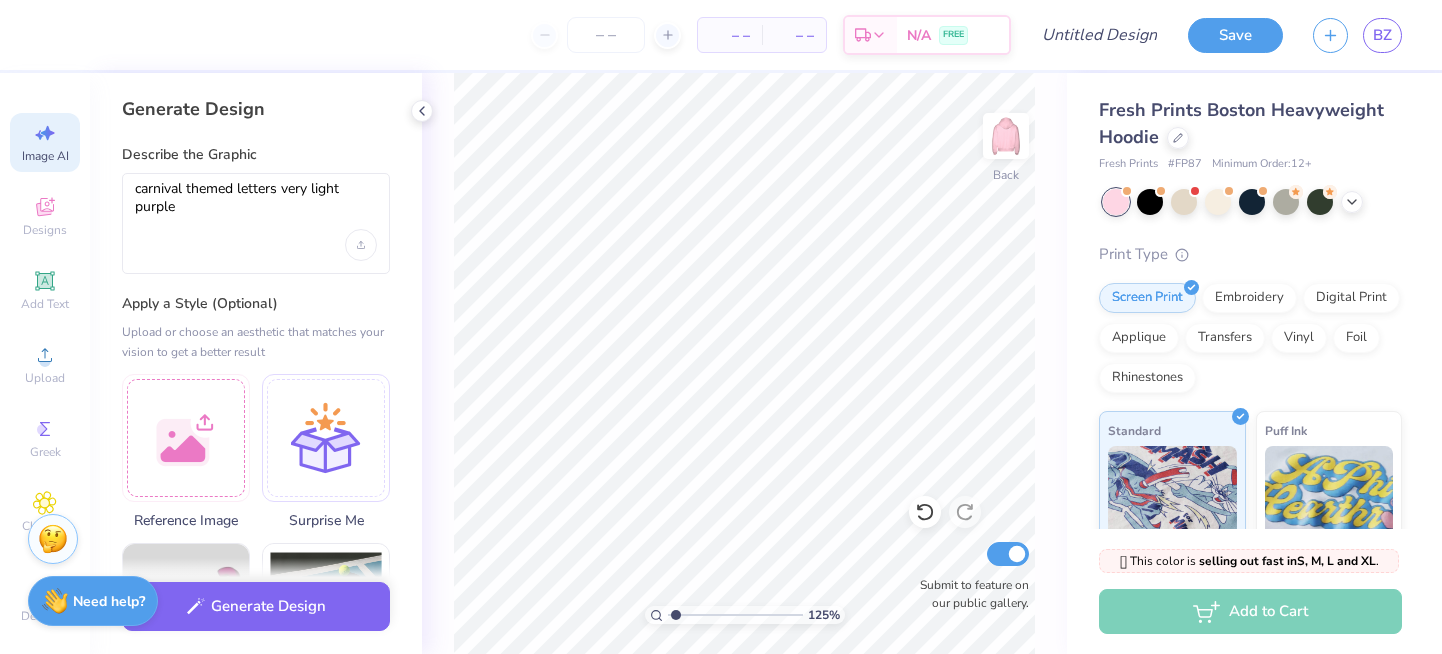 select on "4" 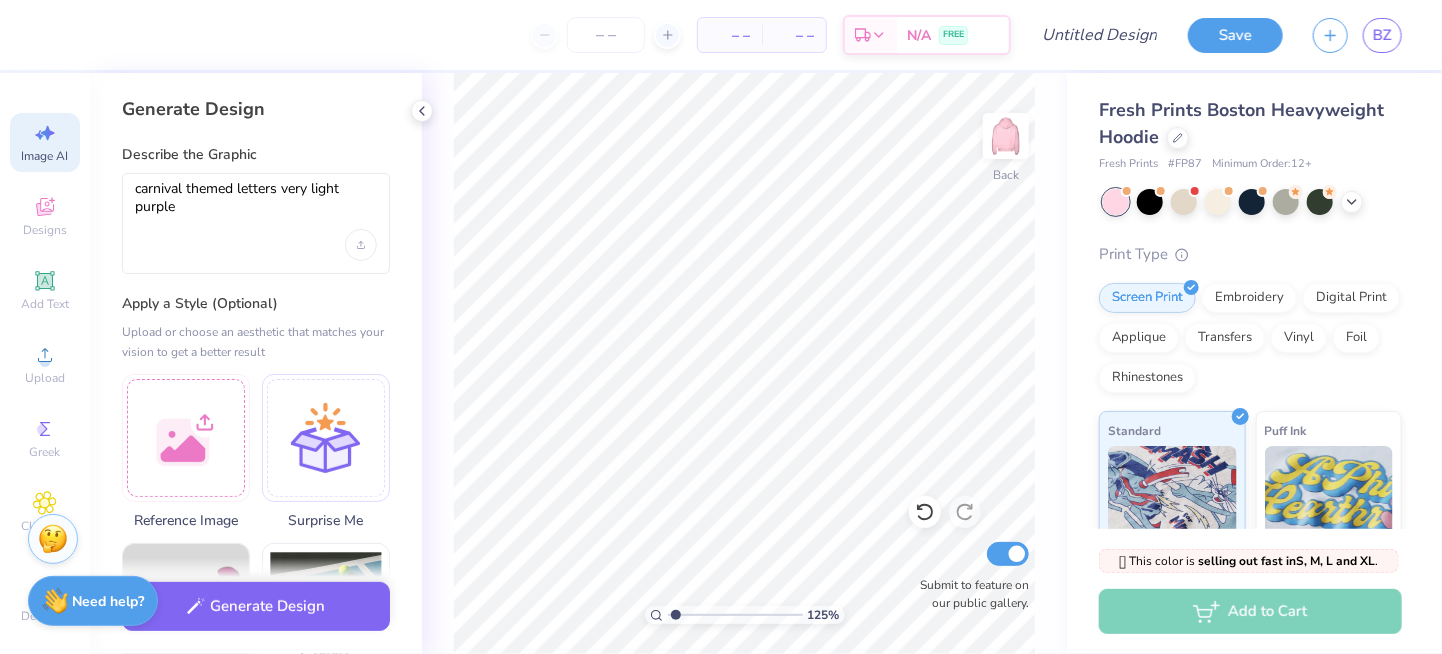 type on "carnival themed letters very light purple" 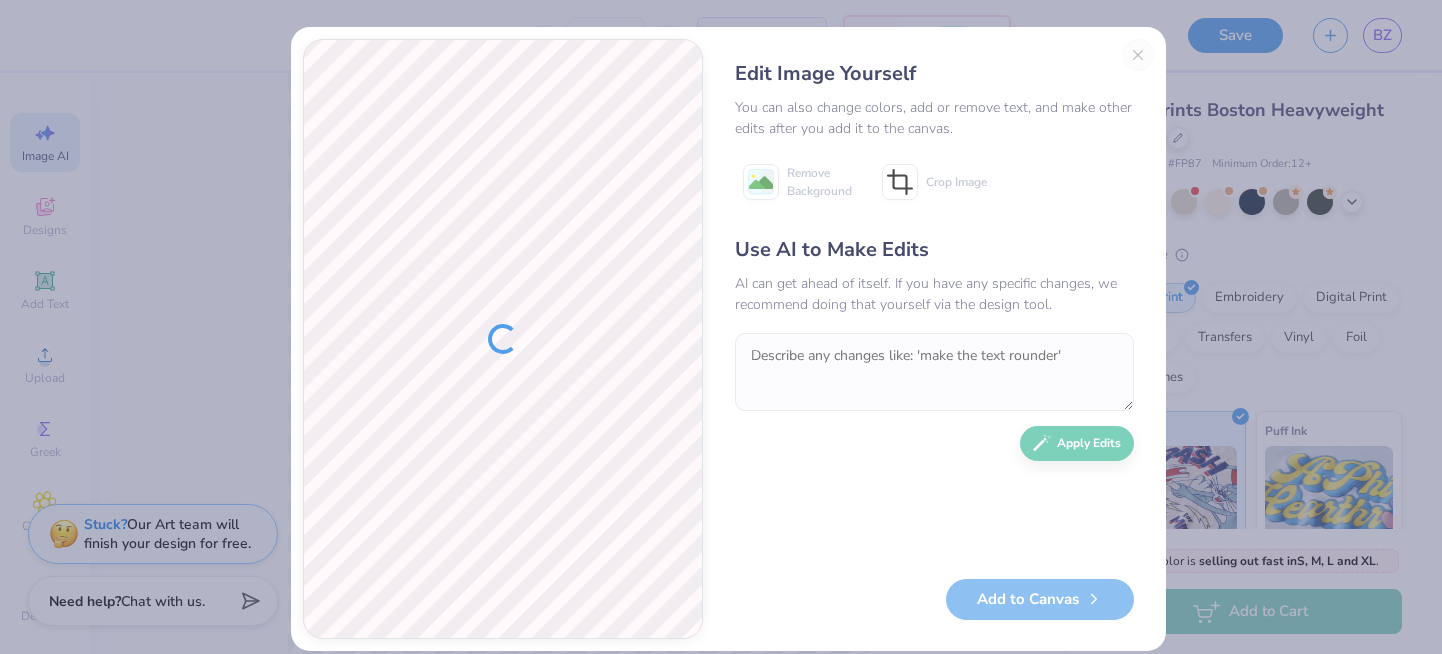 scroll, scrollTop: 0, scrollLeft: 0, axis: both 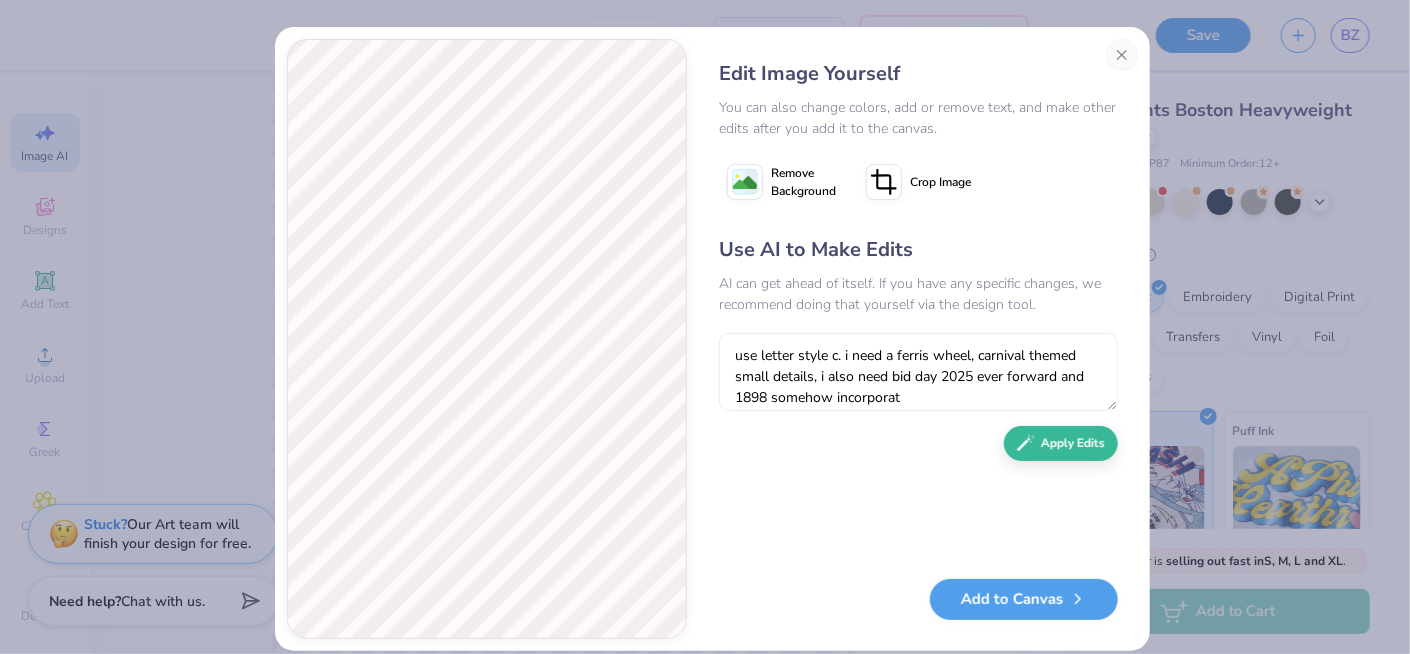 type on "use letter style c. i need a ferris wheel, carnival themed small details, i also need bid day 2025 ever forward and 1898 somehow incorporate" 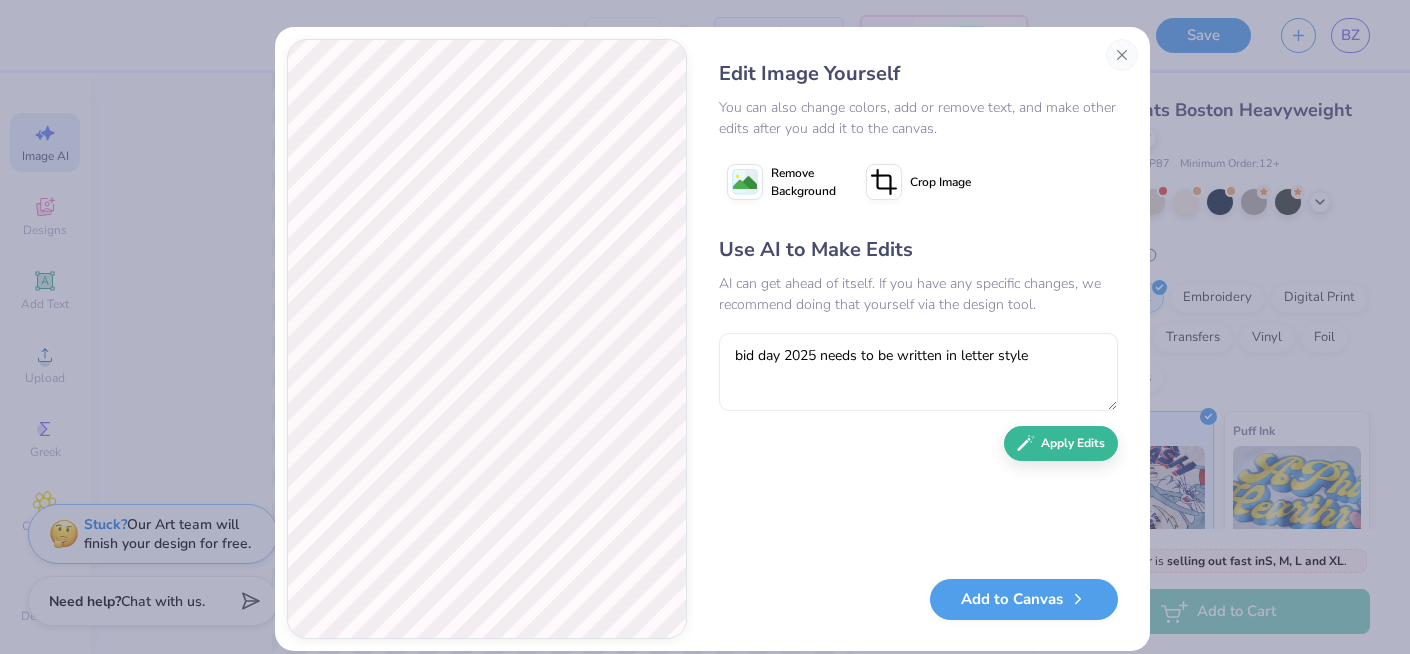 scroll, scrollTop: 0, scrollLeft: 0, axis: both 